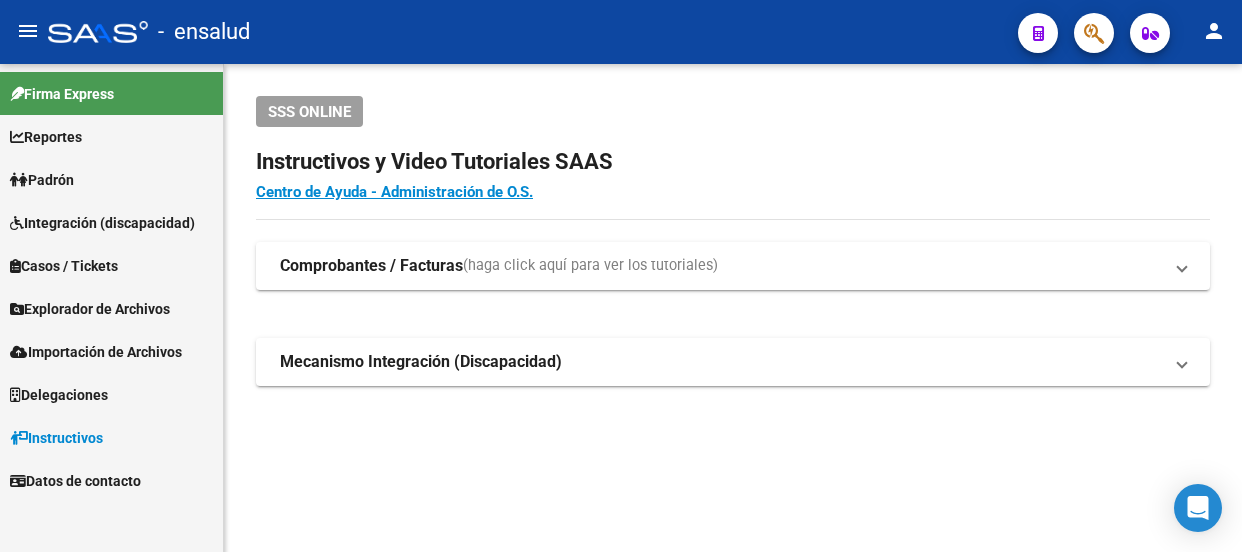 scroll, scrollTop: 0, scrollLeft: 0, axis: both 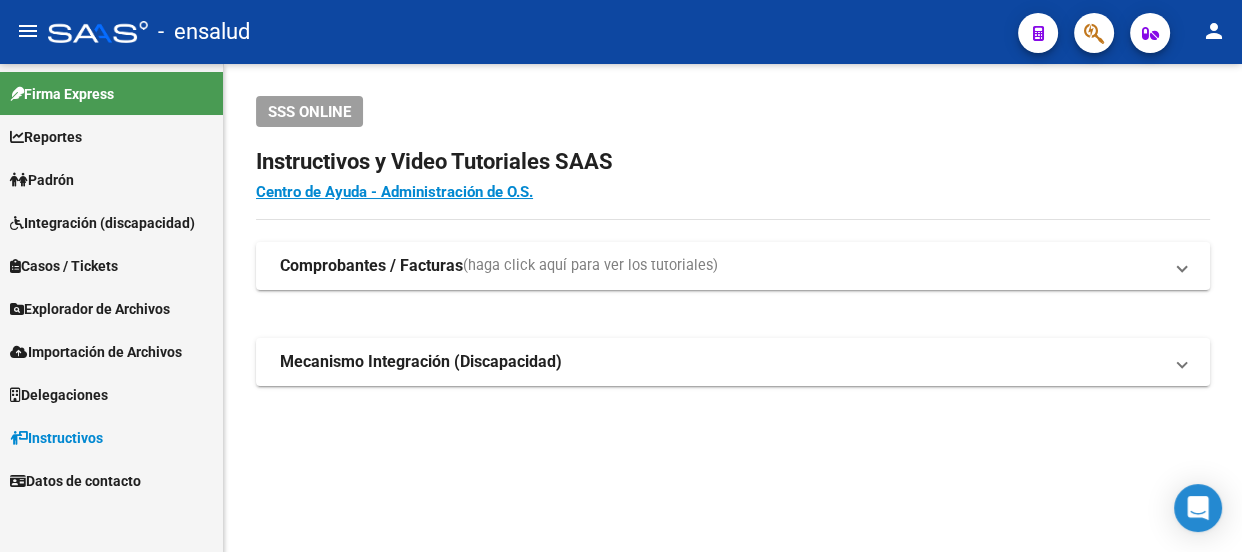 click on "SSS ONLINE Instructivos y Video Tutoriales SAAS Centro de Ayuda - Administración de O.S. Comprobantes / Facturas  (haga click aquí para ver los tutoriales) ¿Cómo cargar una factura?    Carga de Facturas En este video explicaremos cómo cargar facturas. También les mostraremos cómo asociar la documentación respaldatoria. Instructivo Carga de Facturas ¿Cómo cargar una factura con trazabilidad?    Carga de Facturas con Trazabilidad En este video explicaremos cómo cargar una factura con trazabilidad. También les mostraremos cómo asociar la documentación respaldatoria.  Instructivo Carga de Facturas con Trazabilidad ANMAT ¿Cómo editar una factura con trazabilidad?    Edición de Facturas con Trazabilidad En este video explicaremos cómo editar una factura que ya habíamos cargado. Les mostraremos cómo asociar la documentación respaldatoria y la trazabilidad. Mecanismo Integración (Discapacidad) Presentación de Legajos y Comprobantes SSS Presentación de legajos y comprobantes" 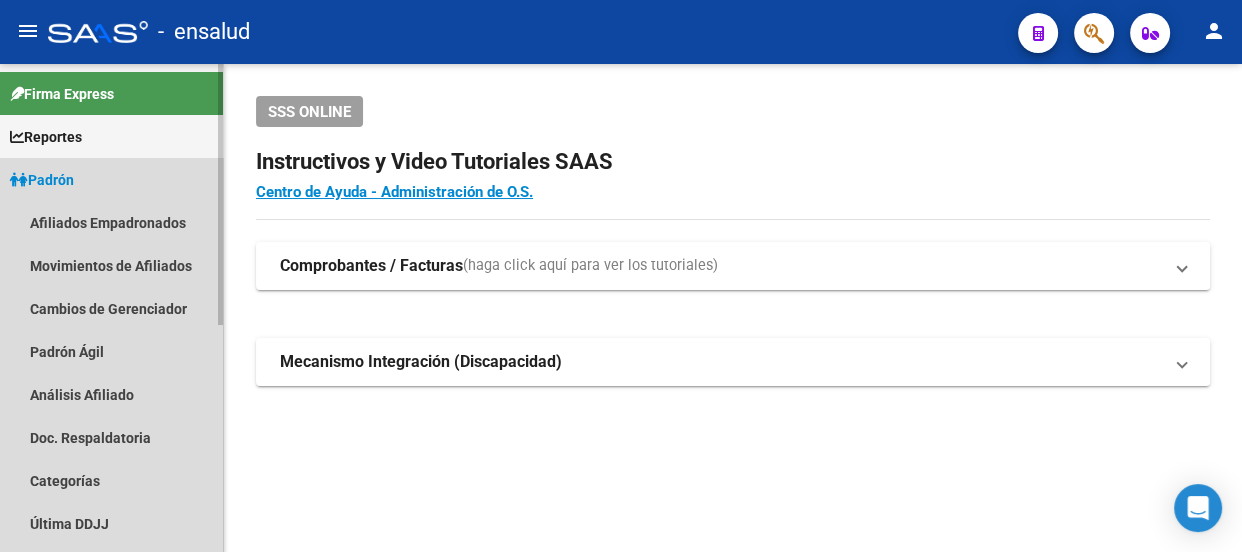 click on "Padrón" at bounding box center [111, 179] 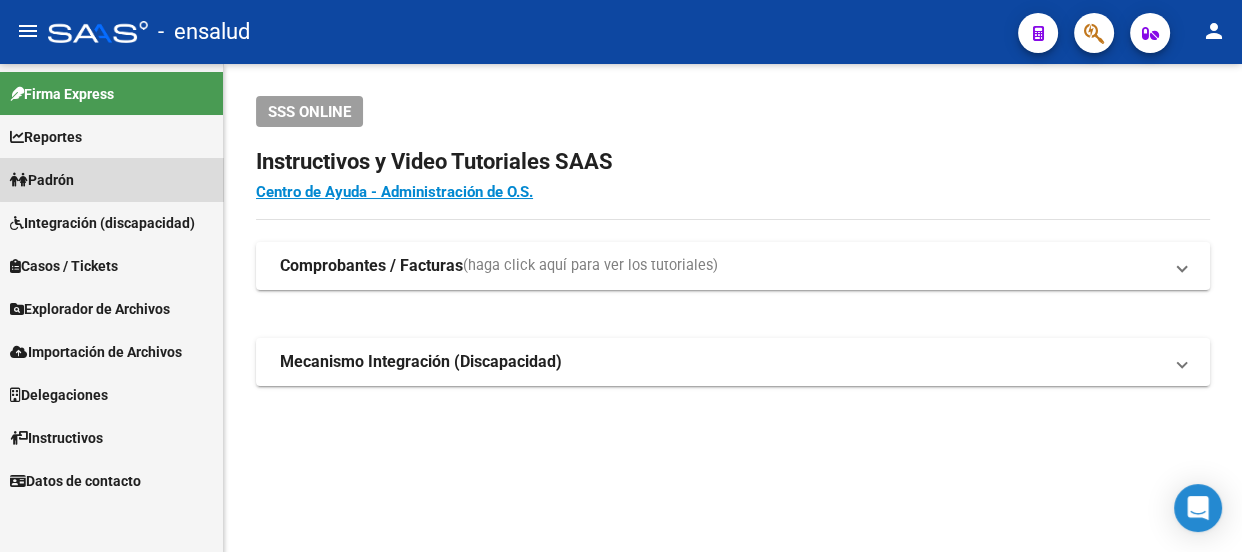 click on "Padrón" at bounding box center [111, 179] 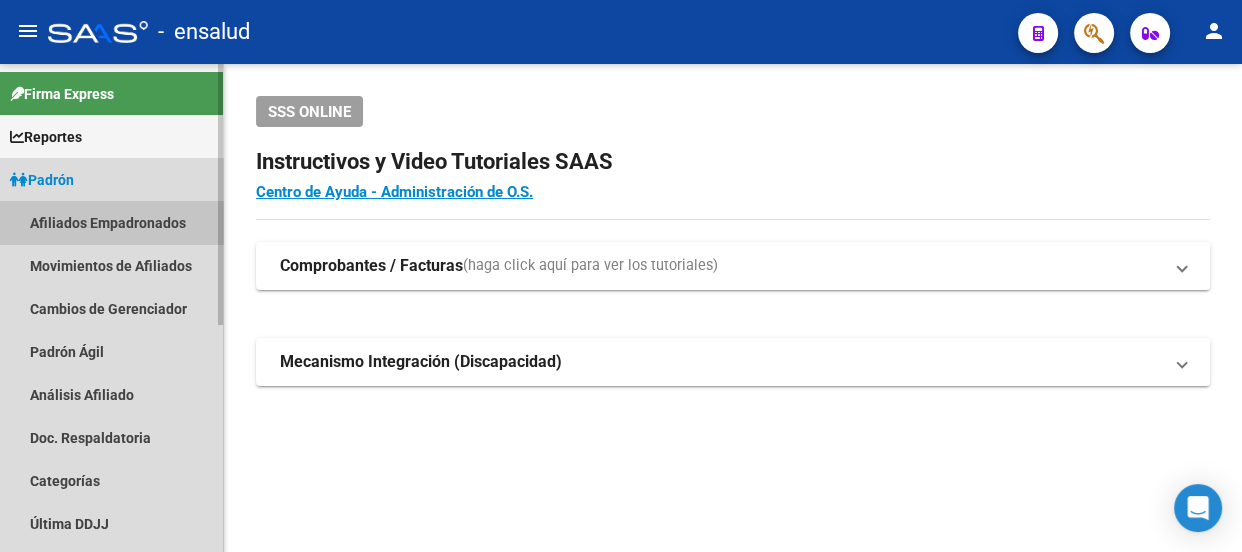 click on "Afiliados Empadronados" at bounding box center [111, 222] 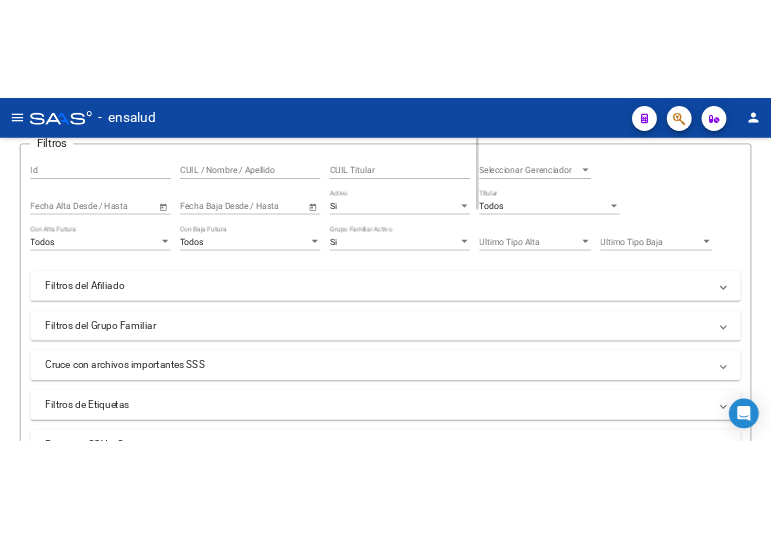 scroll, scrollTop: 181, scrollLeft: 0, axis: vertical 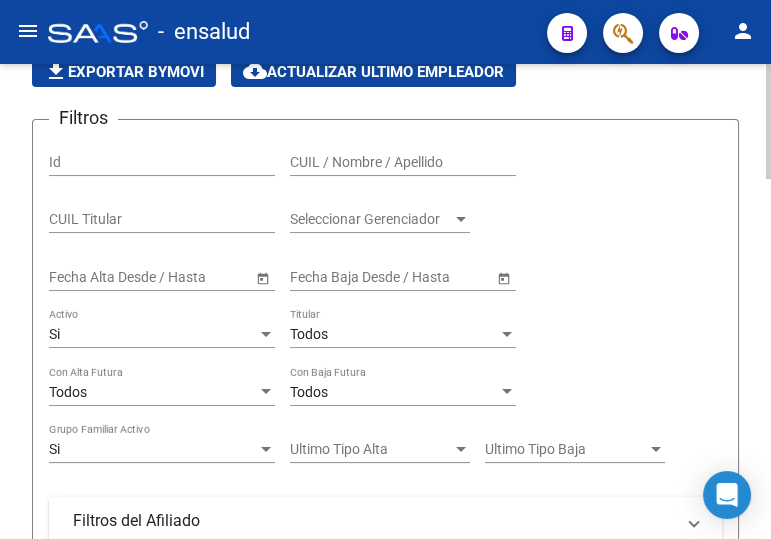 click on "CUIL / Nombre / Apellido" at bounding box center [403, 162] 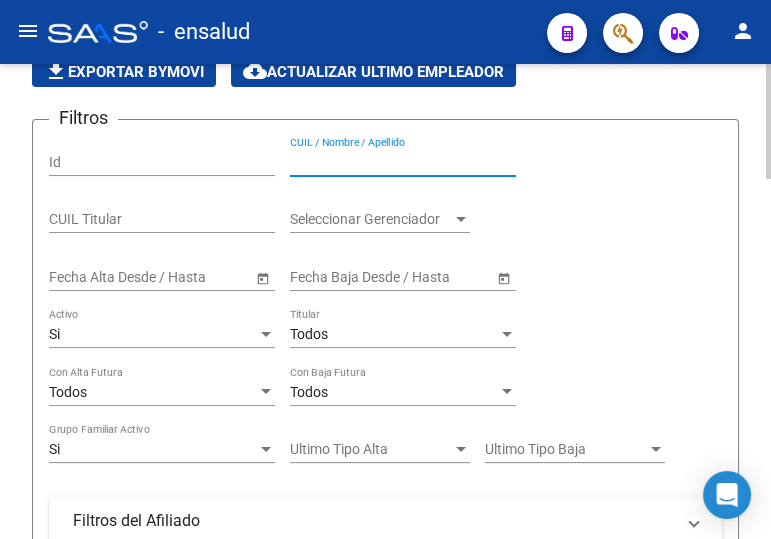 paste on "[CUIL]" 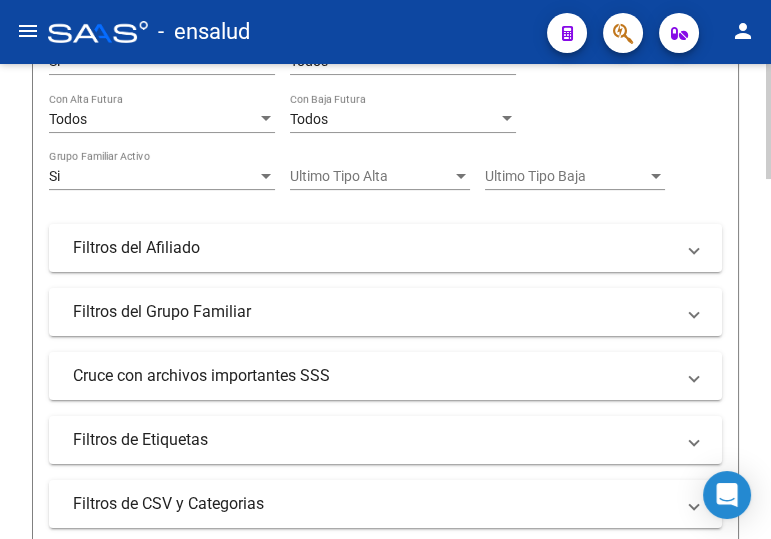 scroll, scrollTop: 727, scrollLeft: 0, axis: vertical 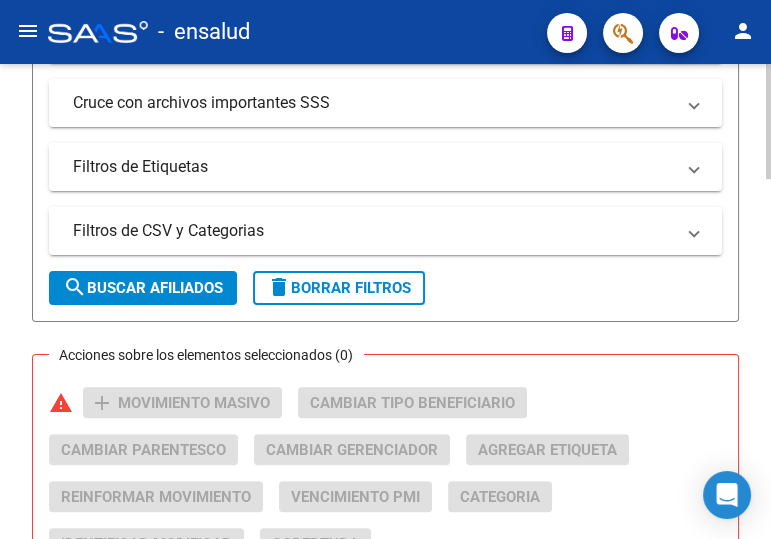 type on "[CUIL]" 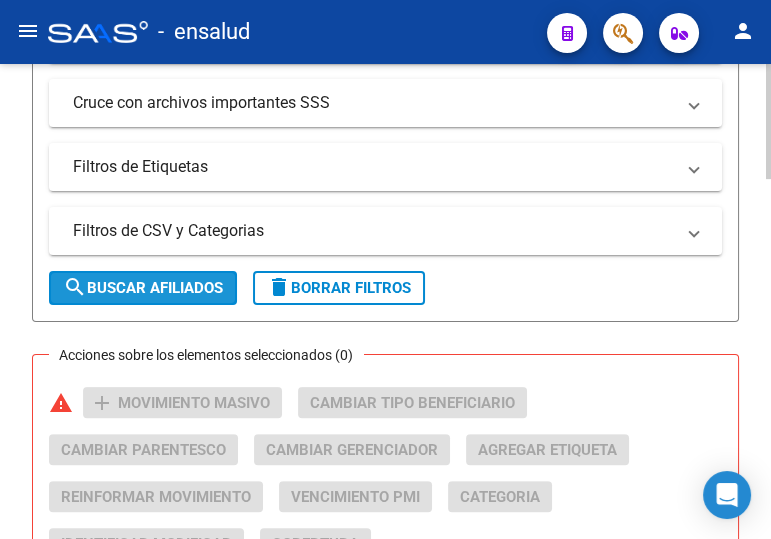 click on "search  Buscar Afiliados" 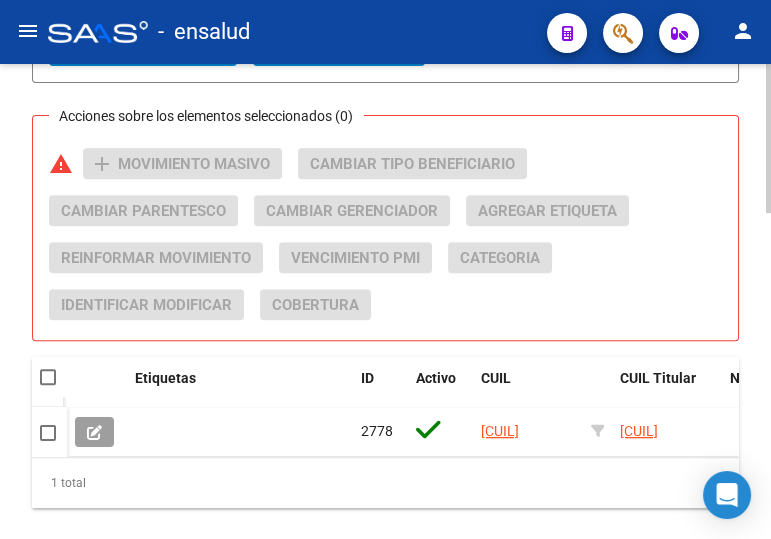 scroll, scrollTop: 1040, scrollLeft: 0, axis: vertical 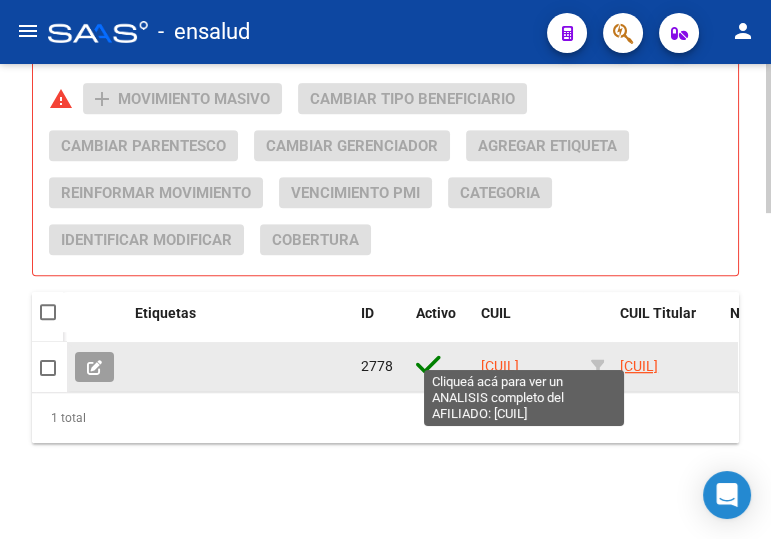 click on "[CUIL]" 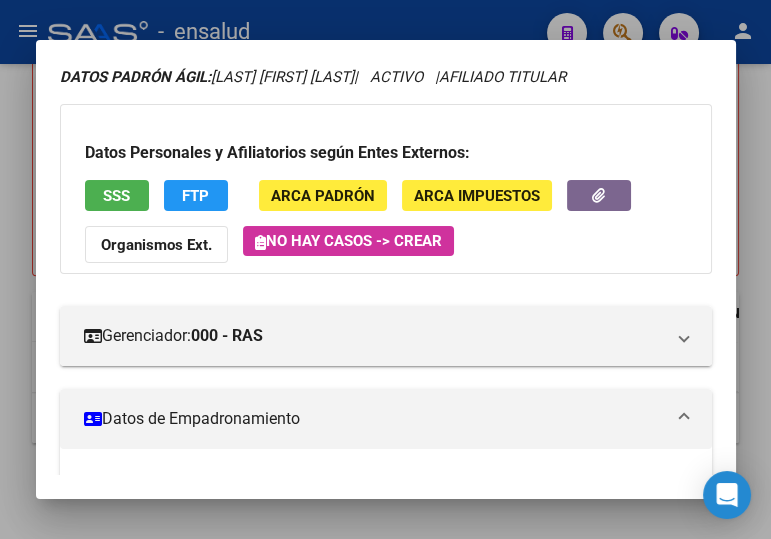 scroll, scrollTop: 363, scrollLeft: 0, axis: vertical 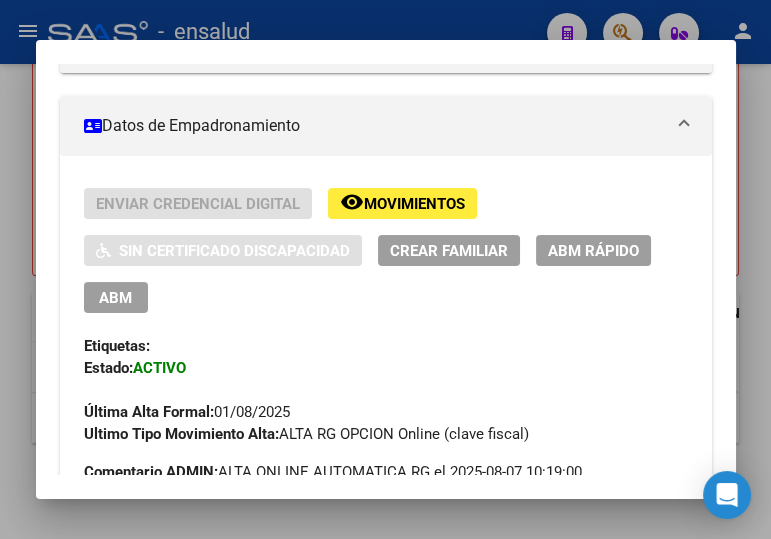 drag, startPoint x: 120, startPoint y: 293, endPoint x: 257, endPoint y: 245, distance: 145.16542 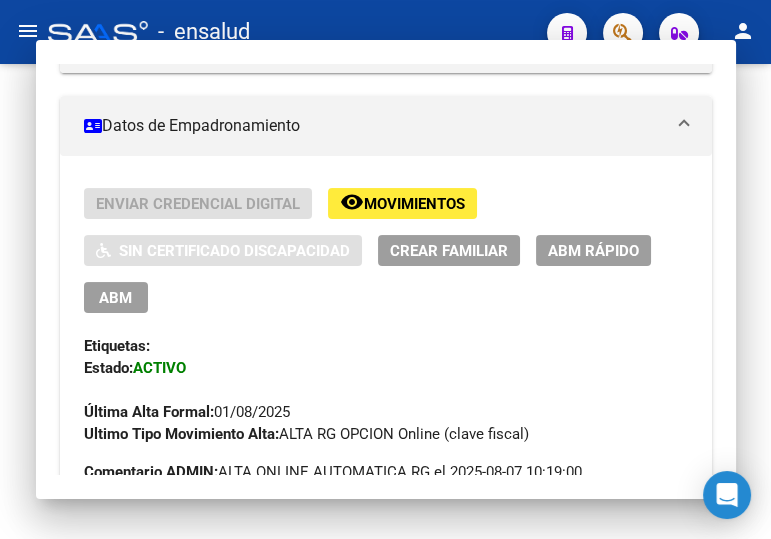 type on "[CUIL]" 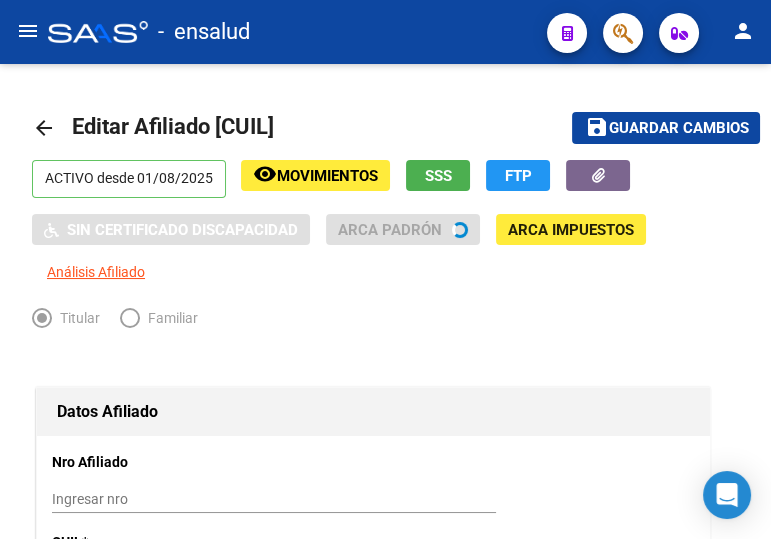 radio on "true" 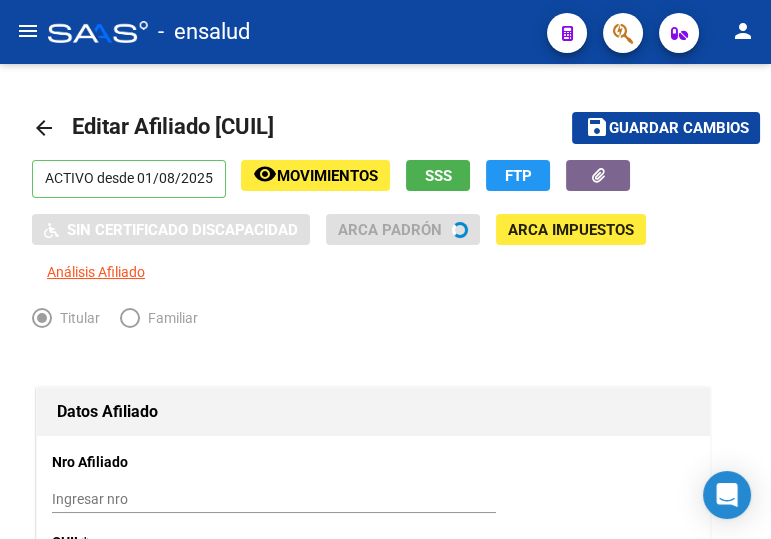 type on "30-99900131-5" 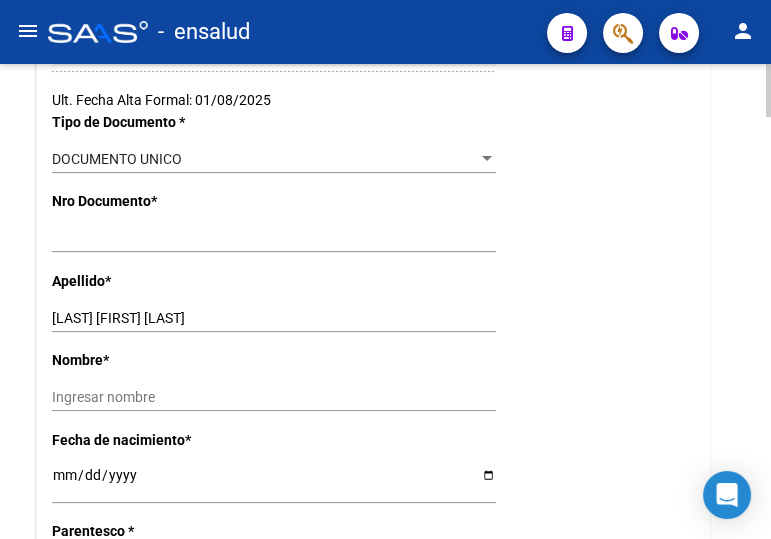 scroll, scrollTop: 454, scrollLeft: 0, axis: vertical 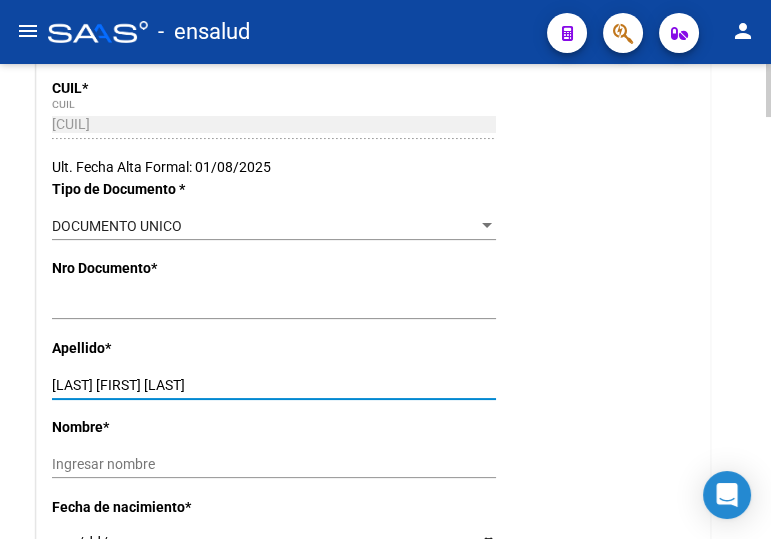 drag, startPoint x: 107, startPoint y: 379, endPoint x: 233, endPoint y: 380, distance: 126.00397 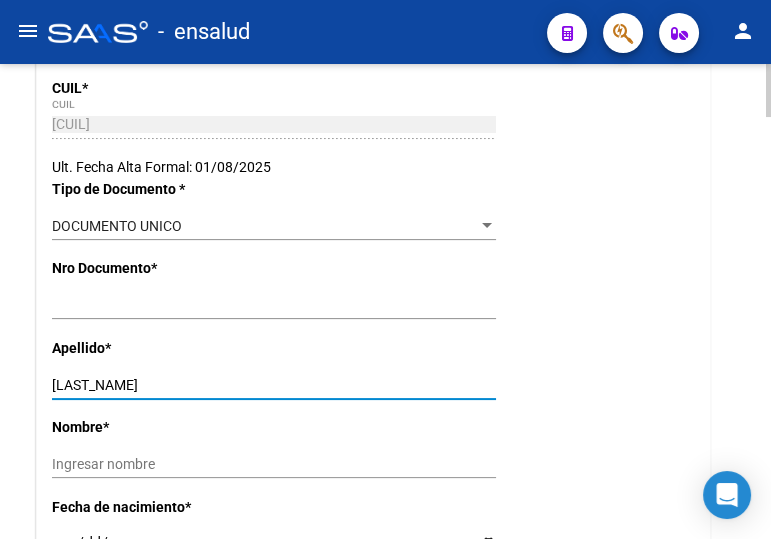 type on "[LAST_NAME]" 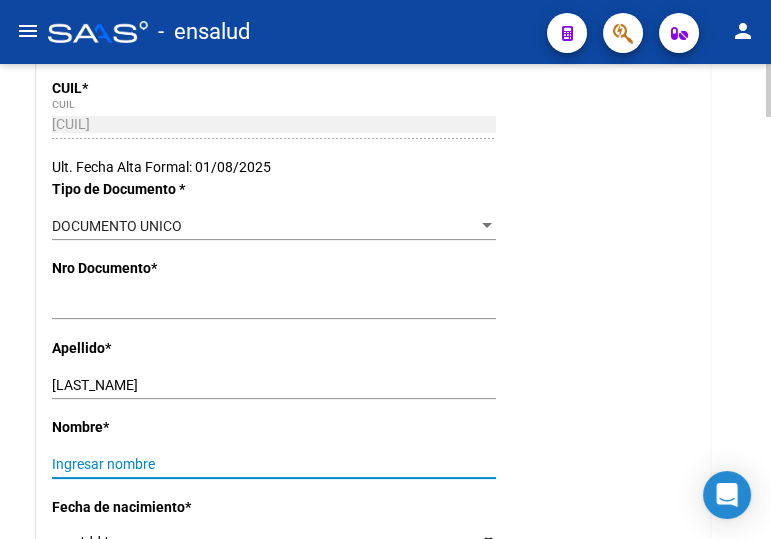 click on "Ingresar nombre" at bounding box center [274, 464] 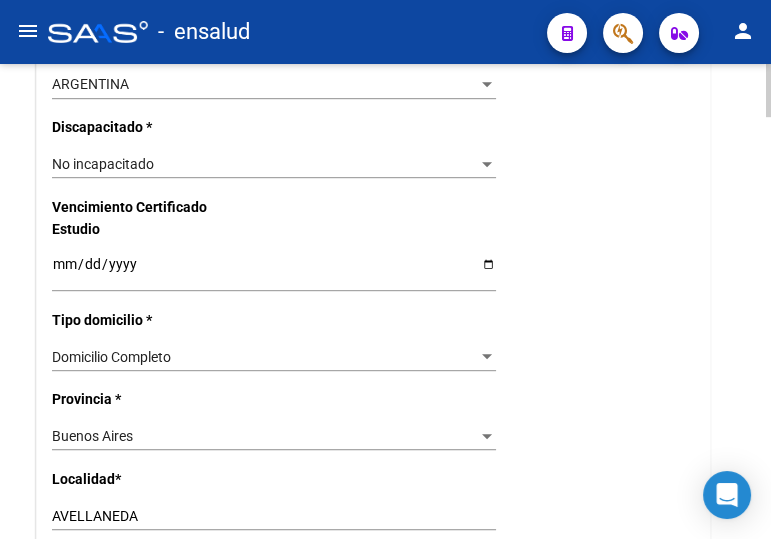 scroll, scrollTop: 1272, scrollLeft: 0, axis: vertical 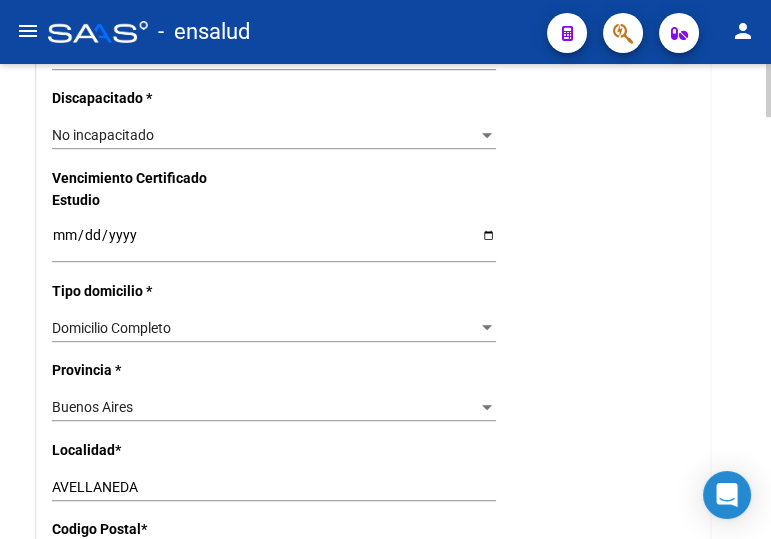 type on "[FIRST] [LAST]" 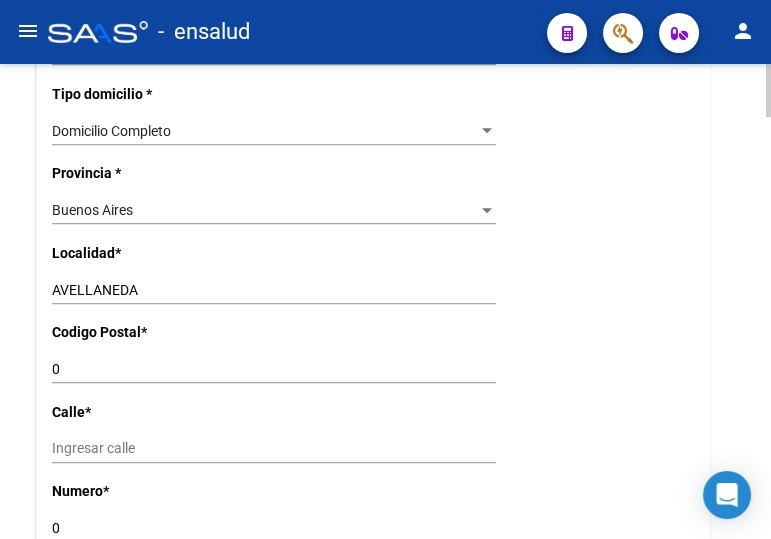 scroll, scrollTop: 1545, scrollLeft: 0, axis: vertical 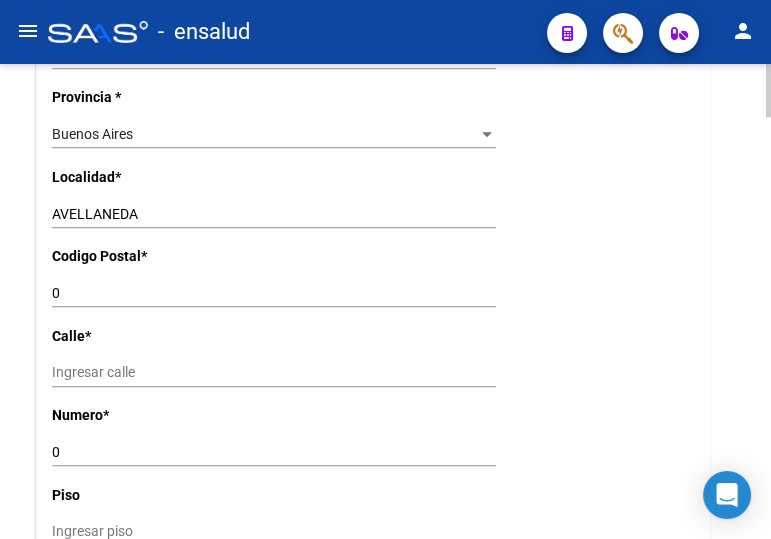 click on "0" at bounding box center [274, 293] 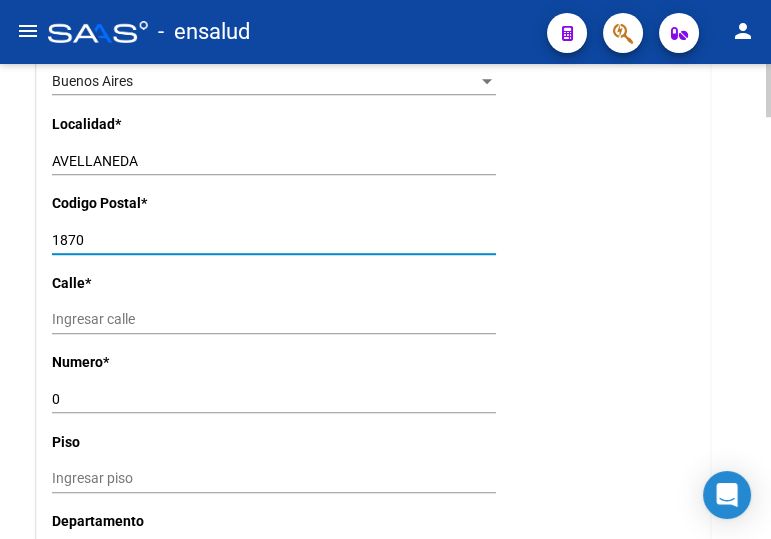 scroll, scrollTop: 1636, scrollLeft: 0, axis: vertical 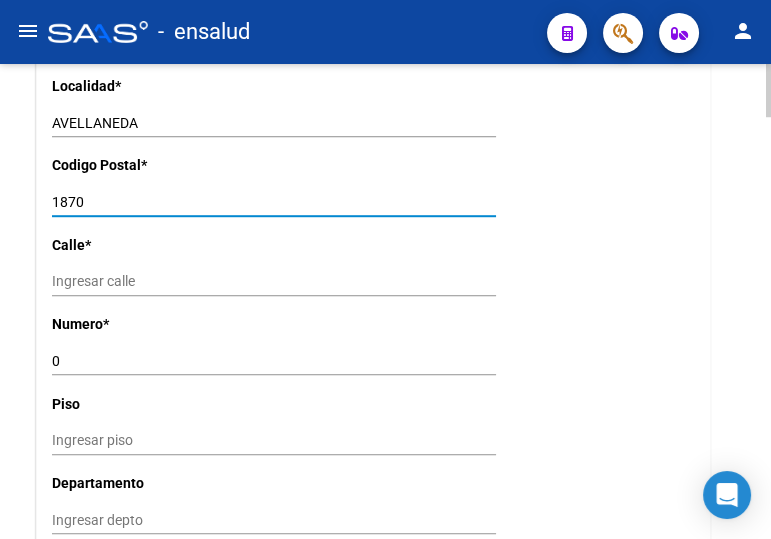 type on "1870" 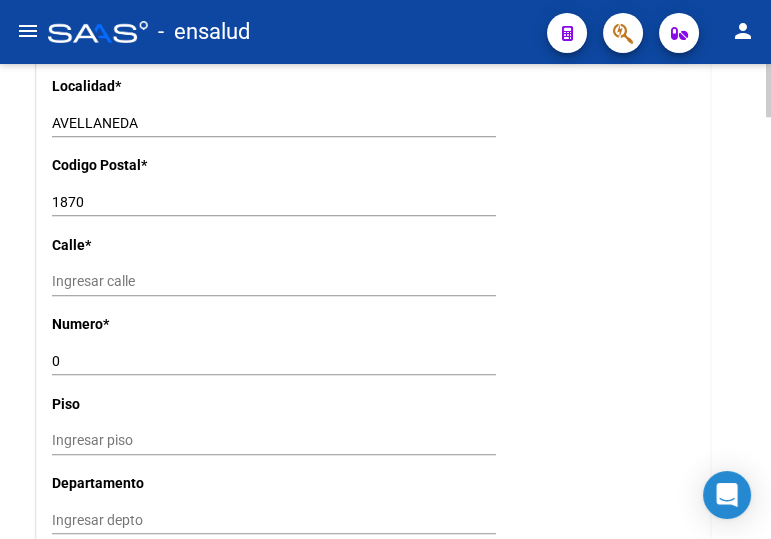 click on "Ingresar calle" at bounding box center (274, 281) 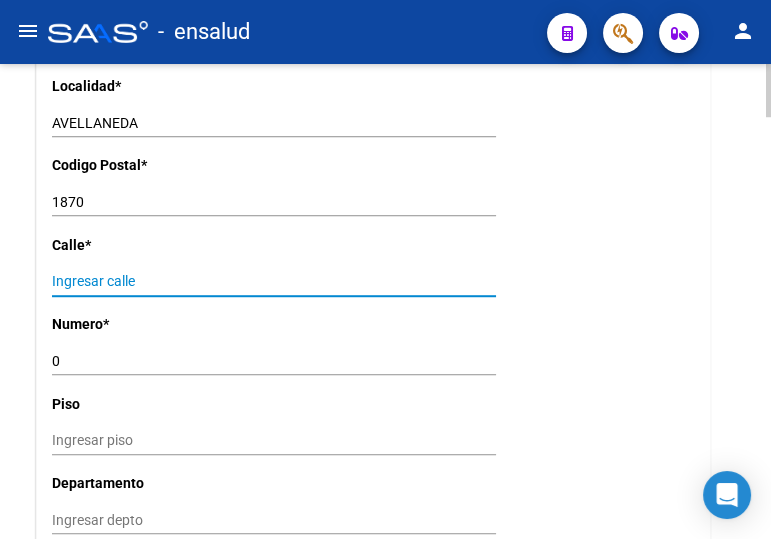 paste on "[STREET]" 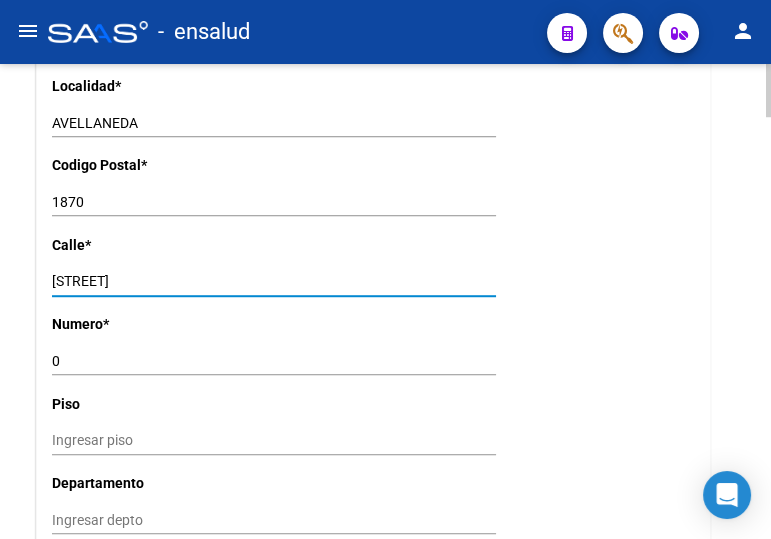 drag, startPoint x: 178, startPoint y: 275, endPoint x: 140, endPoint y: 282, distance: 38.63936 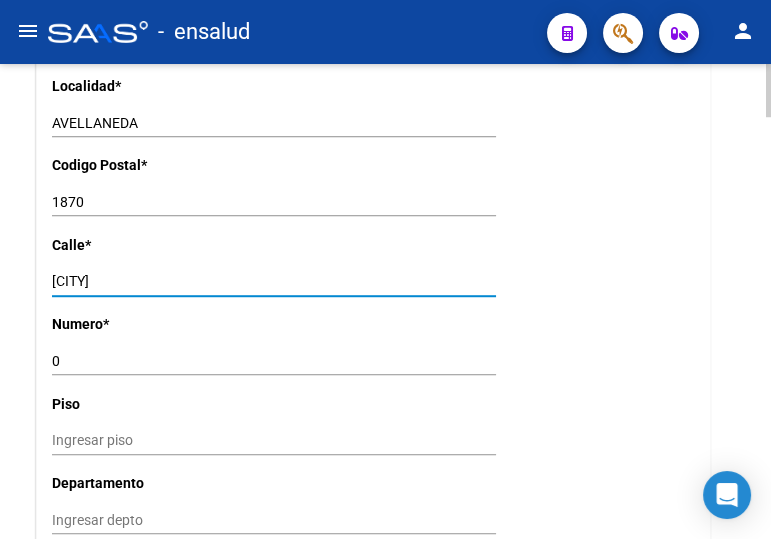 type on "[CITY]" 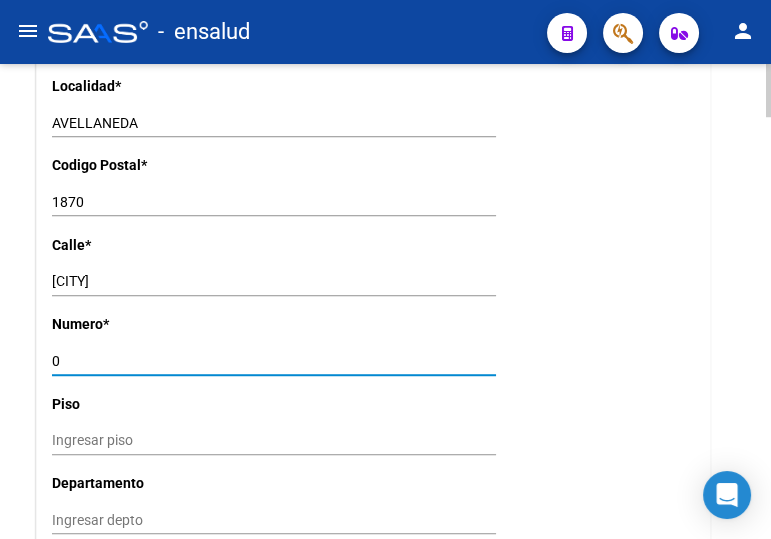 drag, startPoint x: 78, startPoint y: 355, endPoint x: 27, endPoint y: 354, distance: 51.009804 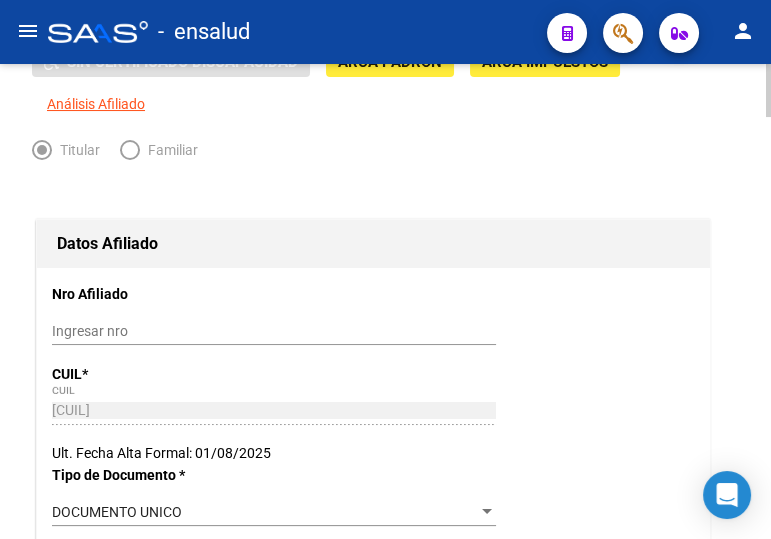 scroll, scrollTop: 0, scrollLeft: 0, axis: both 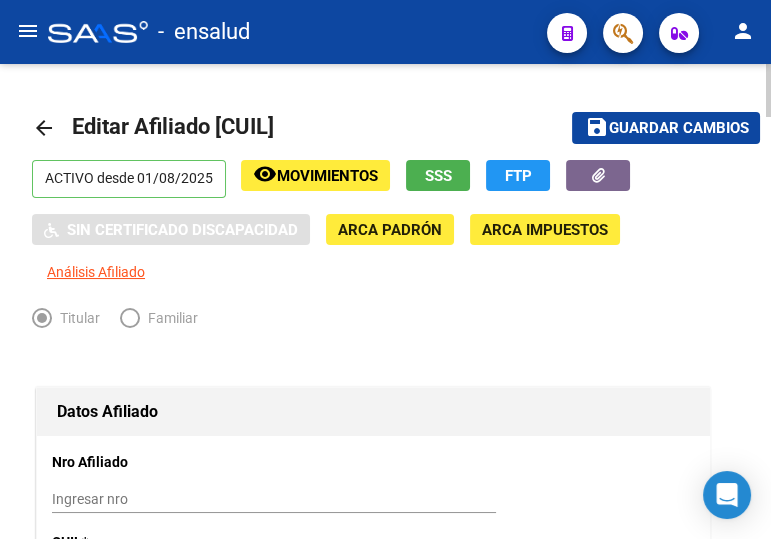 type on "4312" 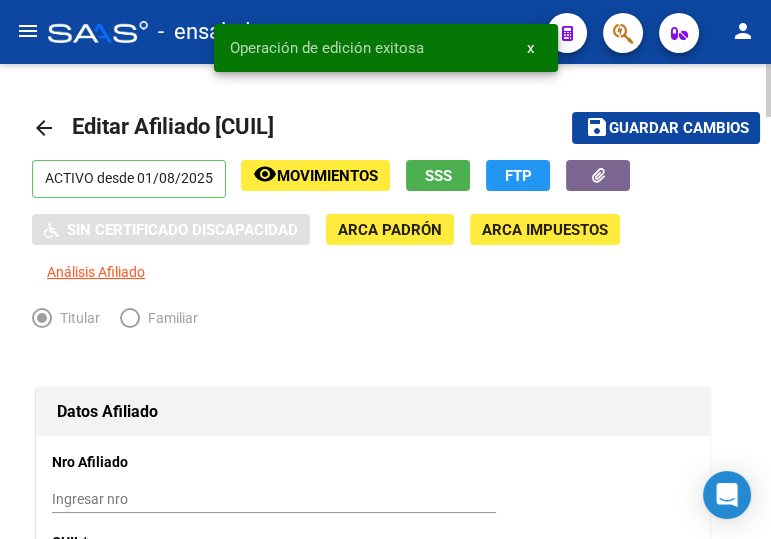 click on "arrow_back" 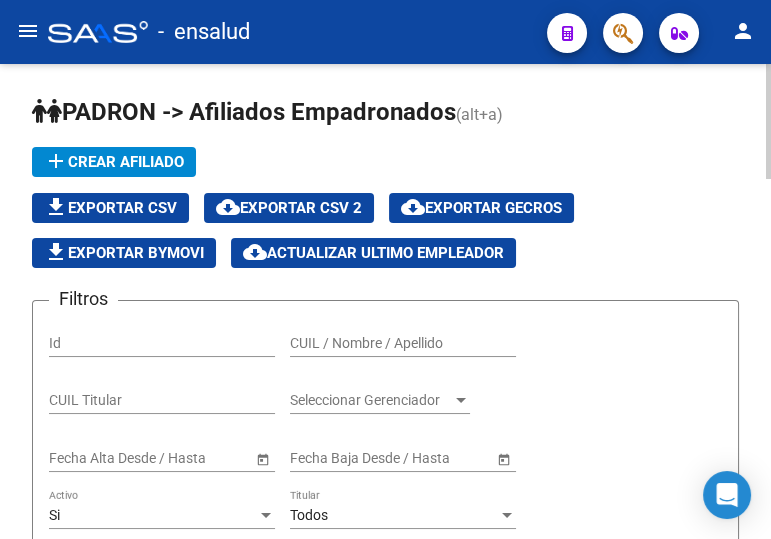 click on "CUIL / Nombre / Apellido" at bounding box center [403, 343] 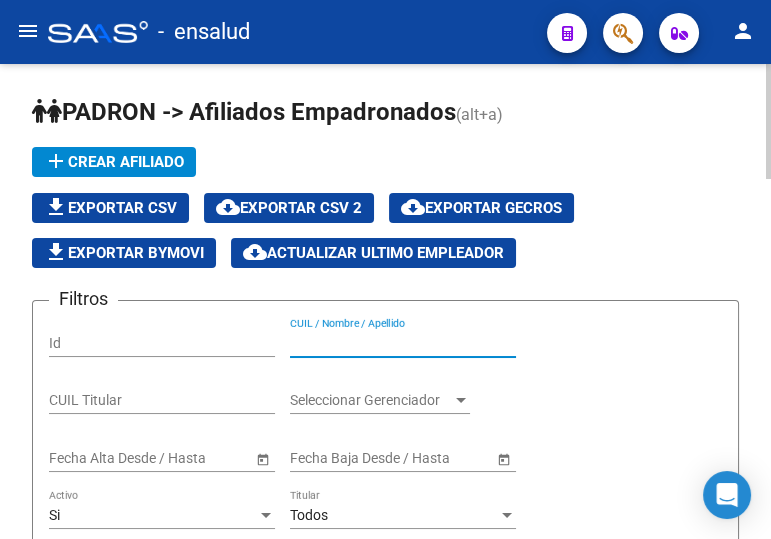 paste on "[CUIL]" 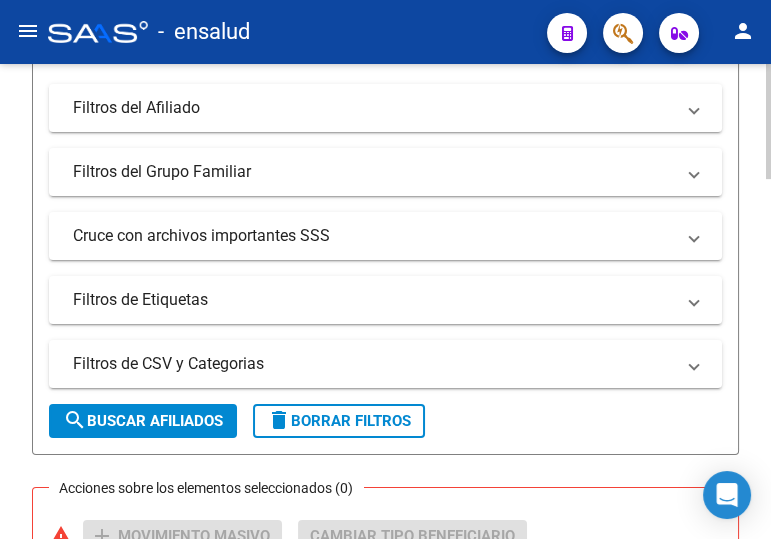 scroll, scrollTop: 636, scrollLeft: 0, axis: vertical 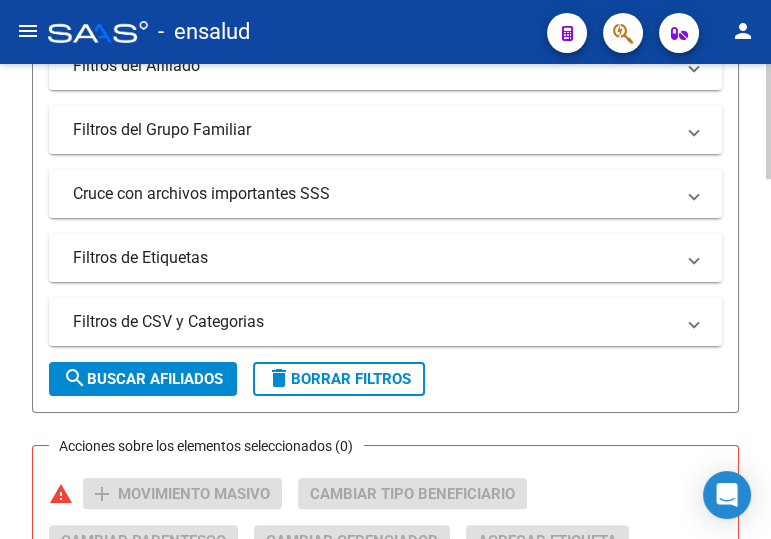 type on "[CUIL]" 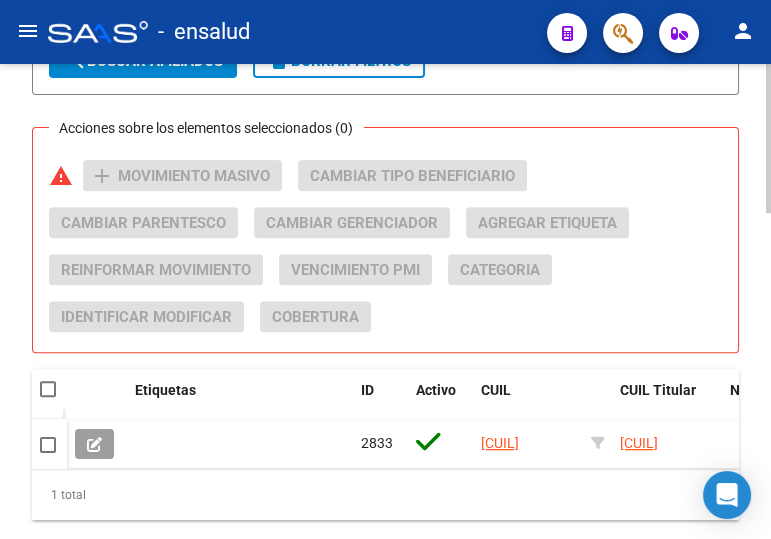 scroll, scrollTop: 1040, scrollLeft: 0, axis: vertical 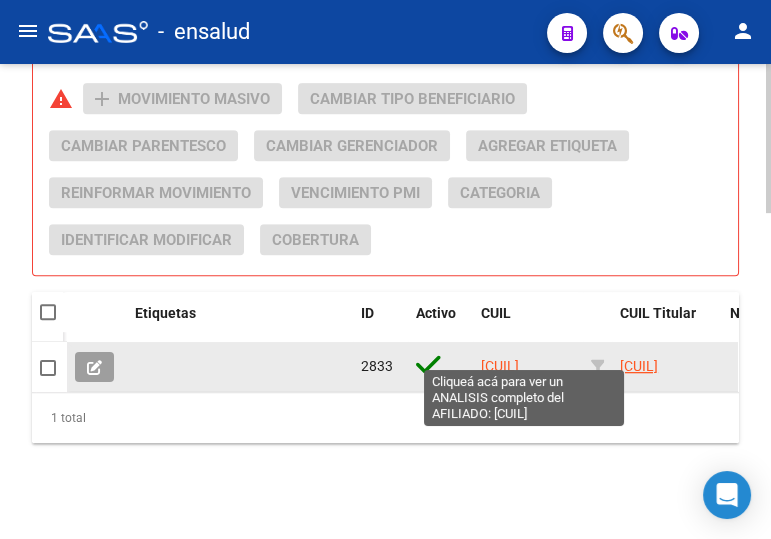 click on "[CUIL]" 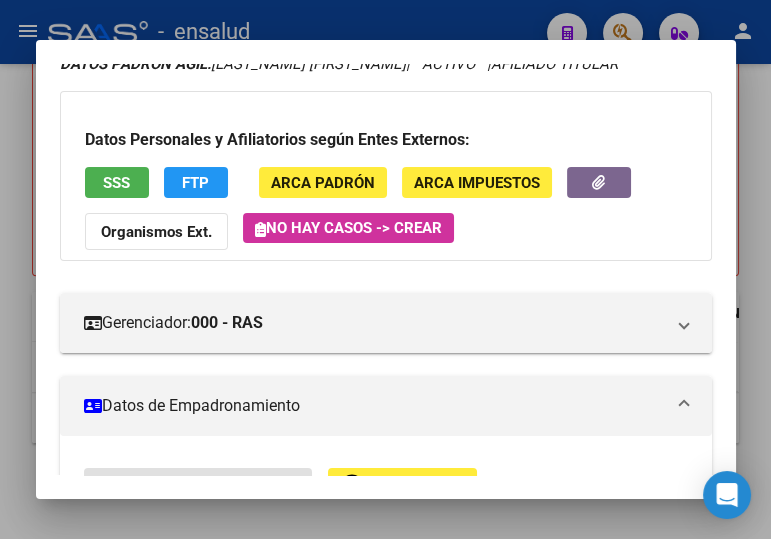 scroll, scrollTop: 363, scrollLeft: 0, axis: vertical 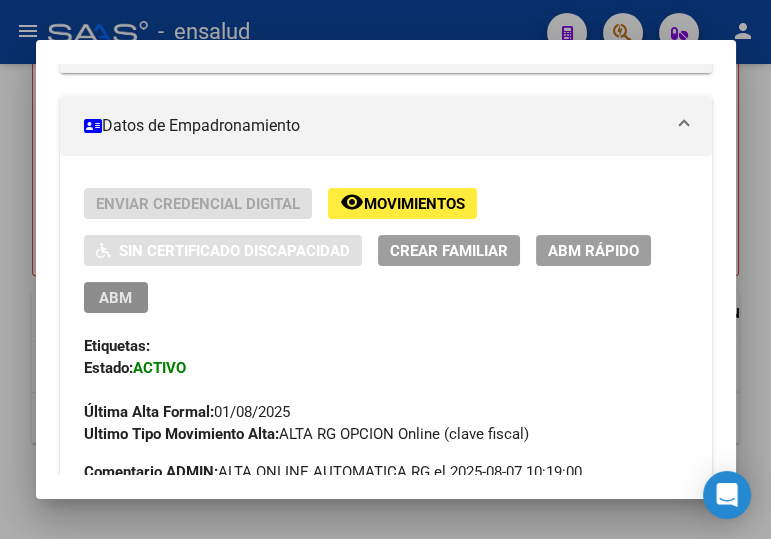 drag, startPoint x: 99, startPoint y: 310, endPoint x: 489, endPoint y: 174, distance: 413.03268 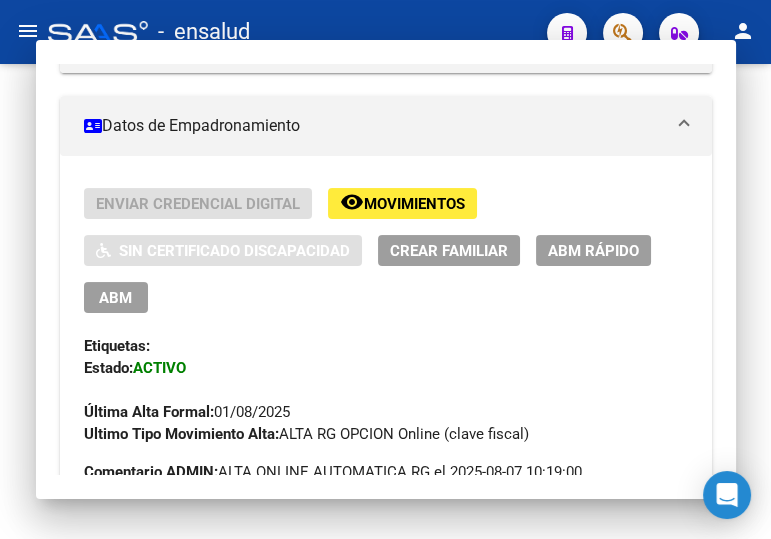 scroll, scrollTop: 0, scrollLeft: 0, axis: both 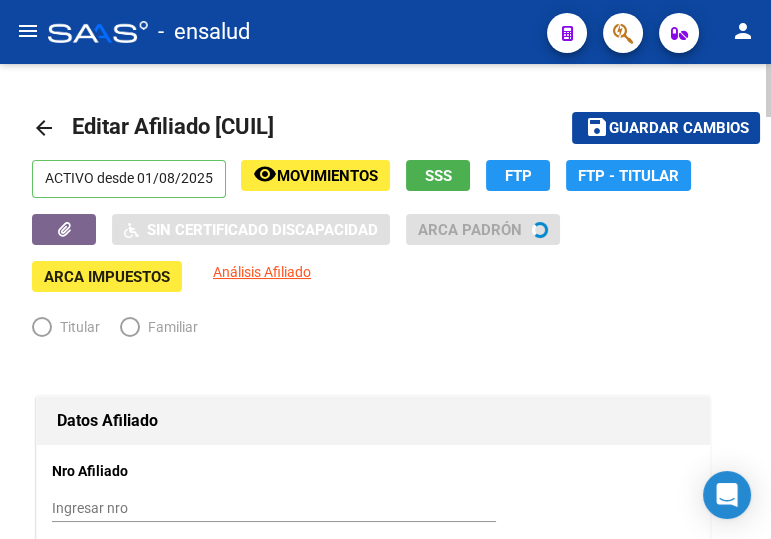 radio on "true" 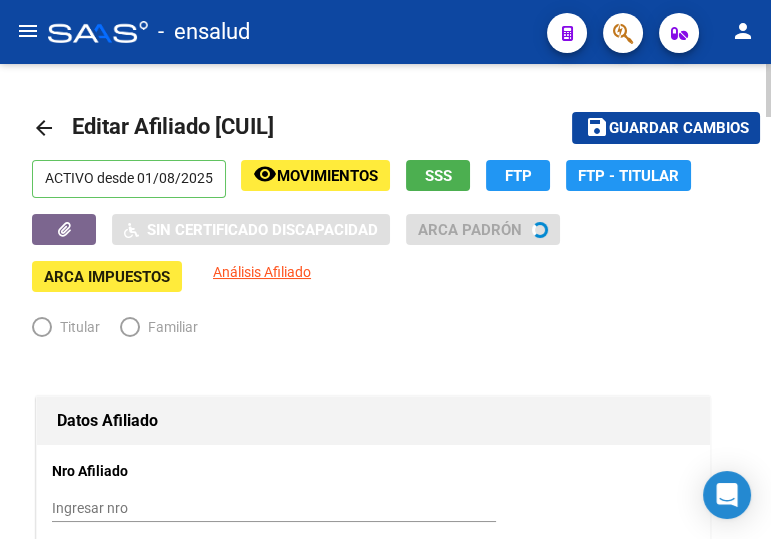type on "30-99900131-5" 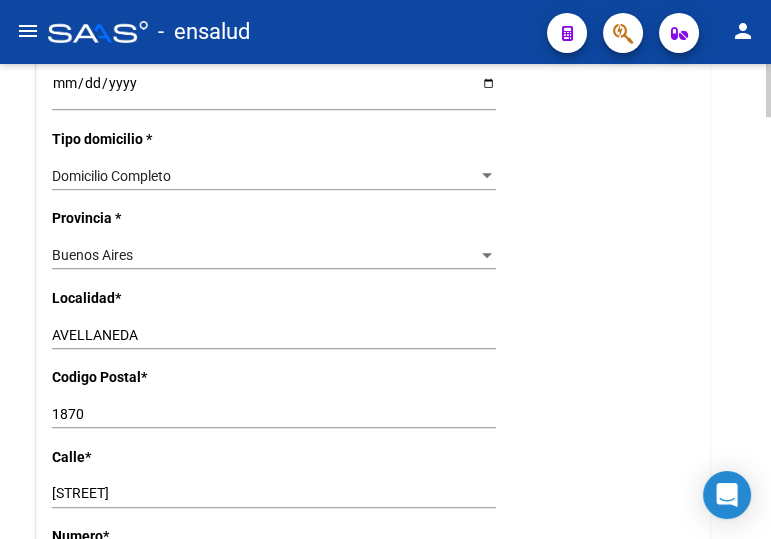 scroll, scrollTop: 1454, scrollLeft: 0, axis: vertical 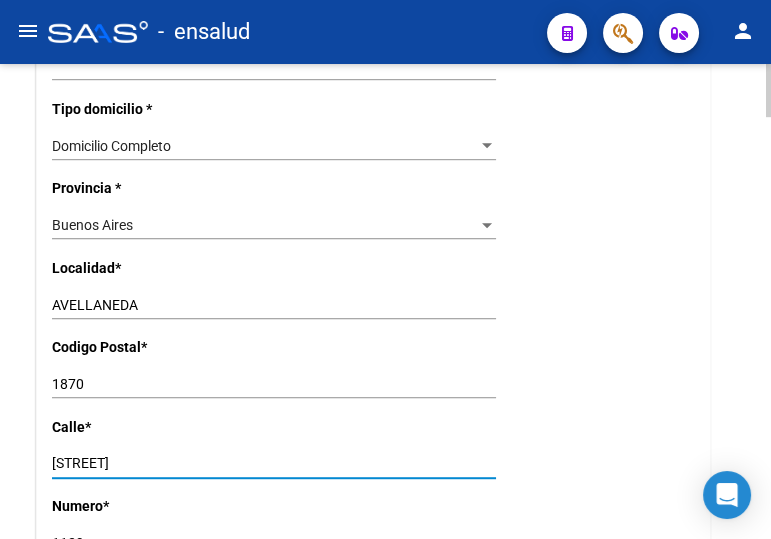 click on "arrow_back Editar Afiliado [CUIL]    save Guardar cambios  ACTIVO desde 01/08/2025  remove_red_eye Movimientos SSS FTP    Sin Certificado Discapacidad ARCA Padrón ARCA Impuestos Análisis Afiliado   Titular   Familiar Datos Afiliado Nro Afiliado    Ingresar nro  CUIL  *   [CUIL] CUIL  ARCA Padrón  Ult. Fecha Alta Formal: 01/08/2025  Tipo de Documento * DOCUMENTO UNICO Seleccionar tipo Nro Documento  *   [DOCUMENT_NUMBER] Ingresar nro  Apellido  *   [LAST_NAME] Ingresar apellido  Nombre  *   [FIRST_NAME] Ingresar nombre  Fecha de nacimiento  *   [DATE] Ingresar fecha   Parentesco * Titular Seleccionar parentesco  Estado Civil * Soltero Seleccionar tipo  Sexo * Masculino Seleccionar sexo  Nacionalidad * ARGENTINA Seleccionar tipo  Discapacitado * No incapacitado Seleccionar tipo Vencimiento Certificado Estudio    Ingresar fecha   Tipo domicilio * Domicilio Completo Seleccionar tipo domicilio  Provincia * Buenos Aires Seleccionar provincia Localidad  *   [CITY] Ingresar el nombre  *   [POSTAL_CODE]" 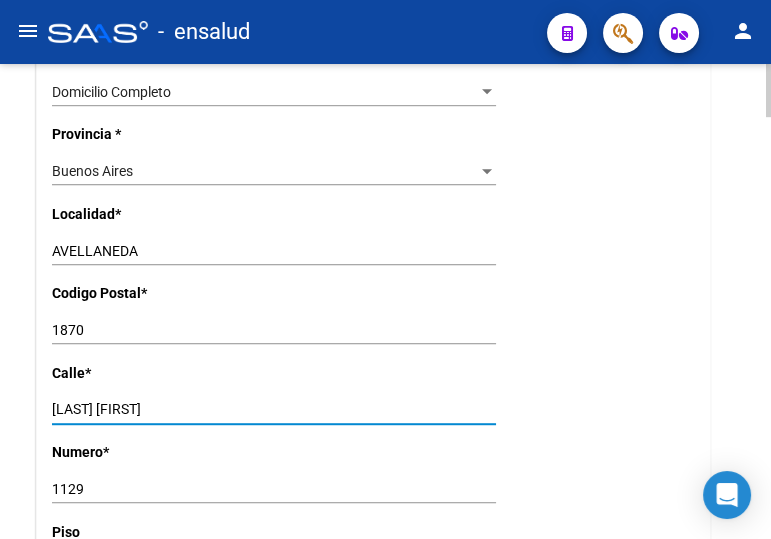 scroll, scrollTop: 1636, scrollLeft: 0, axis: vertical 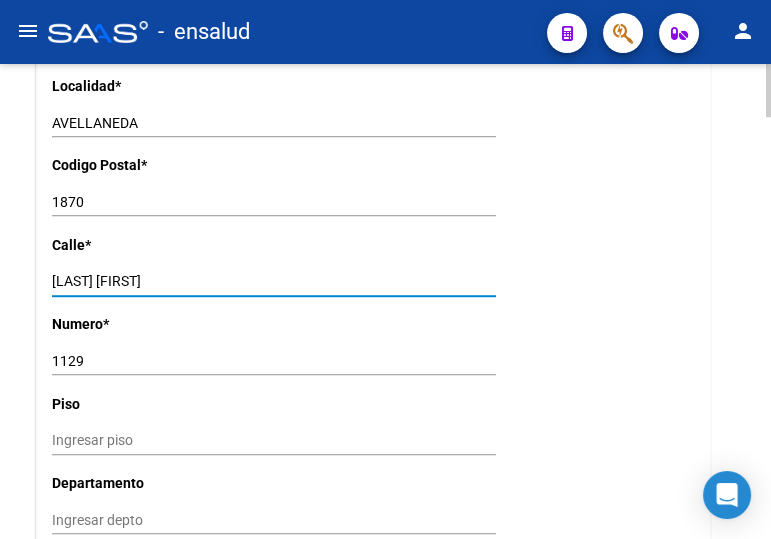 type on "[LAST] [FIRST]" 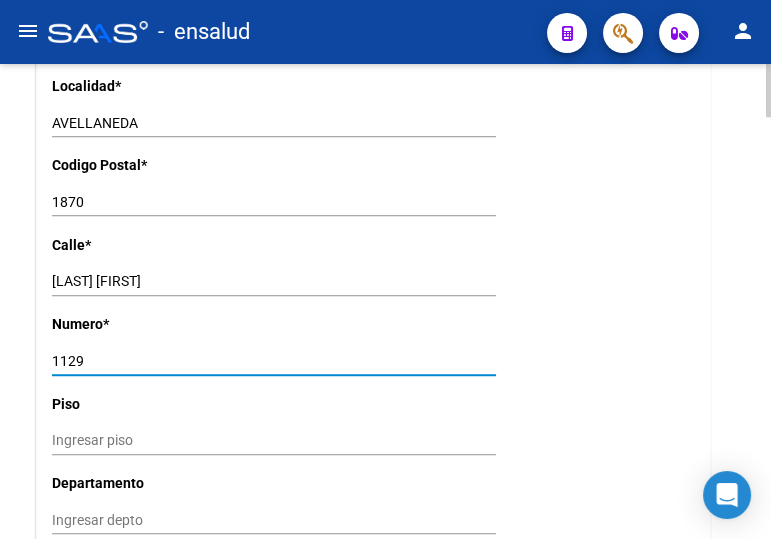 drag, startPoint x: 41, startPoint y: 350, endPoint x: 27, endPoint y: 350, distance: 14 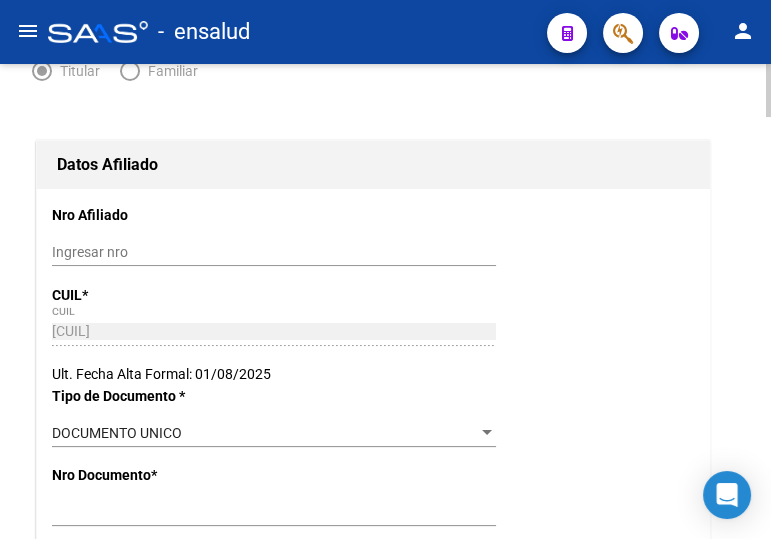 scroll, scrollTop: 0, scrollLeft: 0, axis: both 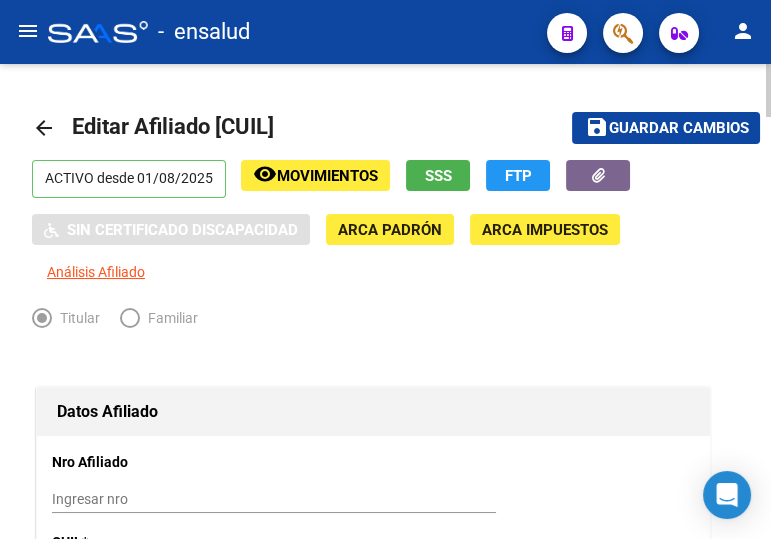 type on "1134" 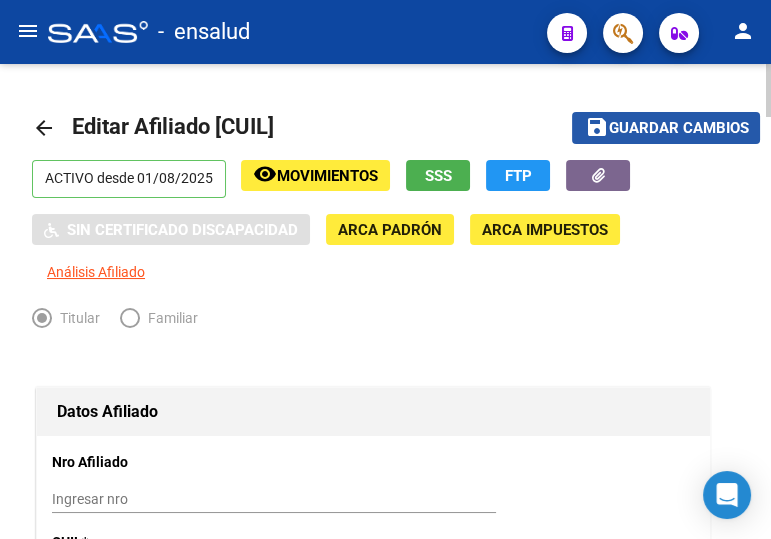 click on "Guardar cambios" 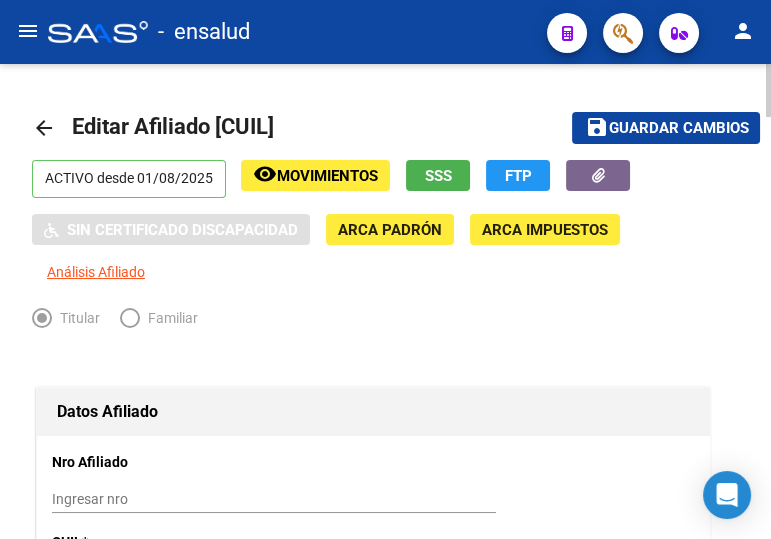 drag, startPoint x: 38, startPoint y: 126, endPoint x: 88, endPoint y: 126, distance: 50 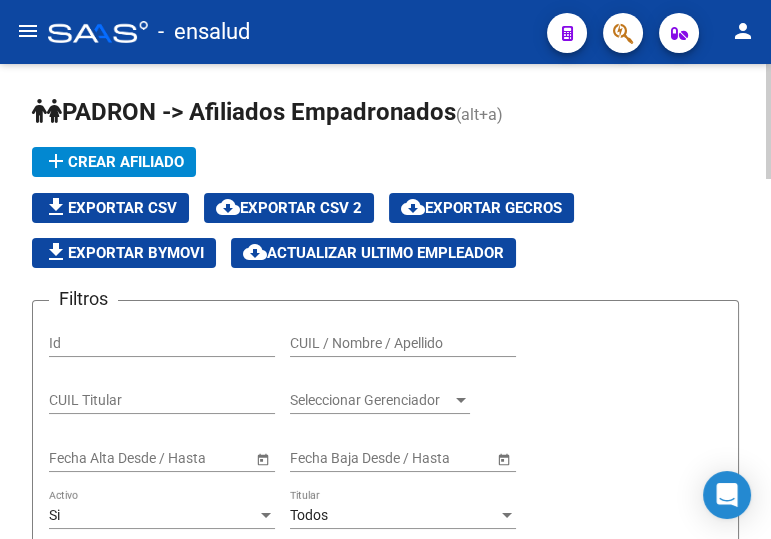 click on "CUIL / Nombre / Apellido" at bounding box center [403, 343] 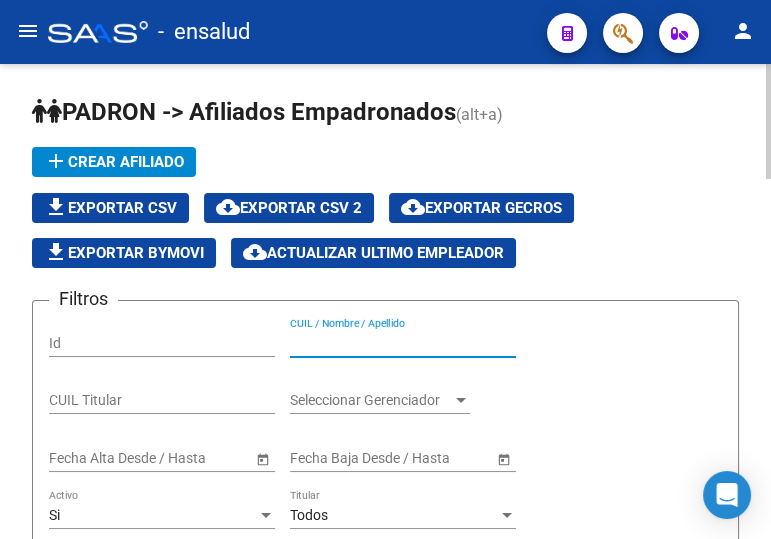 paste on "[NUMBER]" 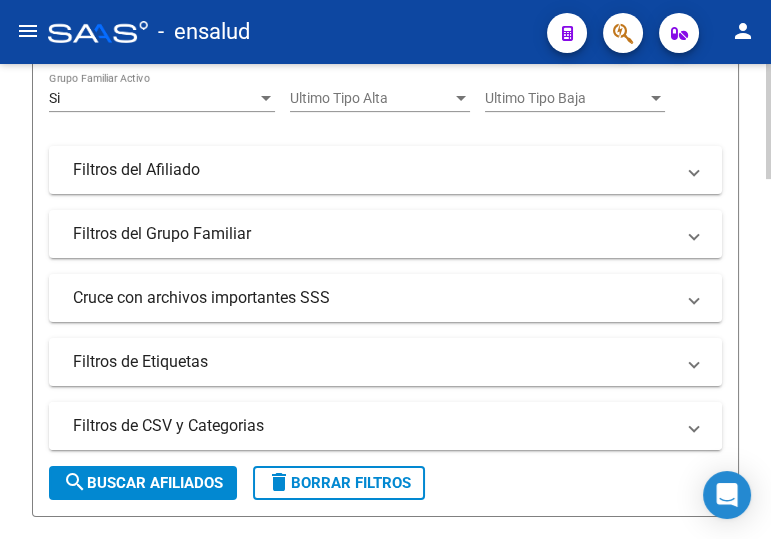 scroll, scrollTop: 545, scrollLeft: 0, axis: vertical 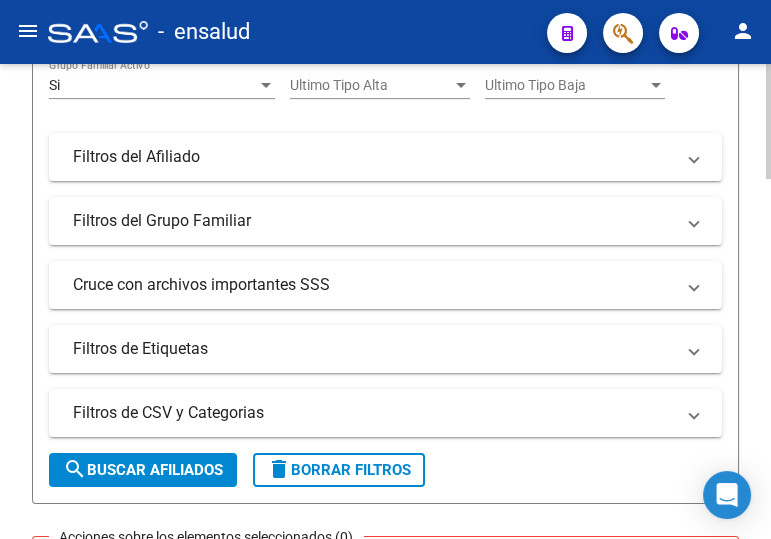 type on "[NUMBER]" 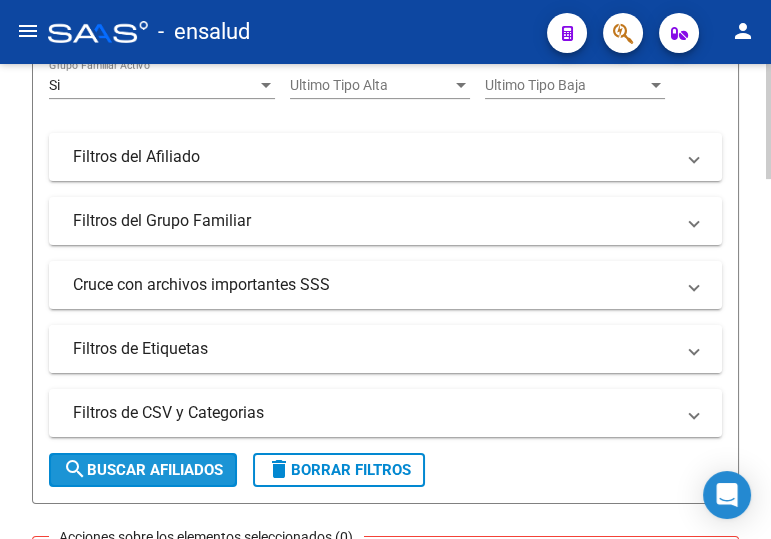 drag, startPoint x: 123, startPoint y: 468, endPoint x: 317, endPoint y: 330, distance: 238.07562 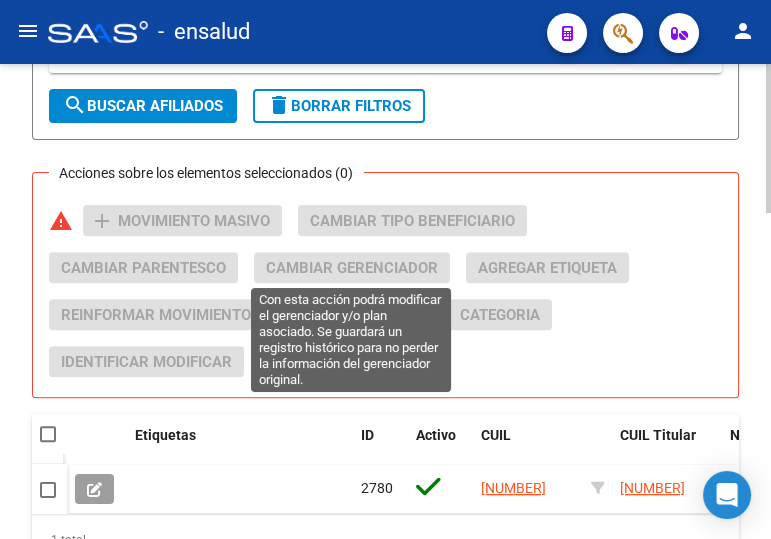 scroll, scrollTop: 1040, scrollLeft: 0, axis: vertical 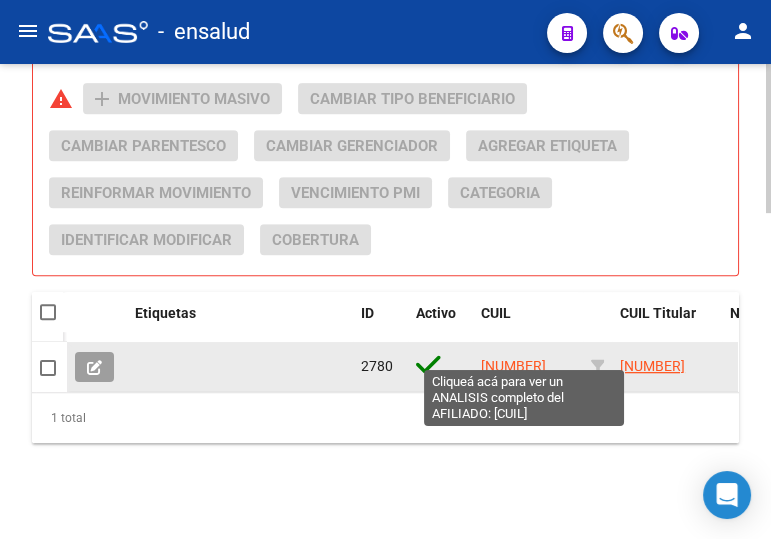 click on "[NUMBER]" 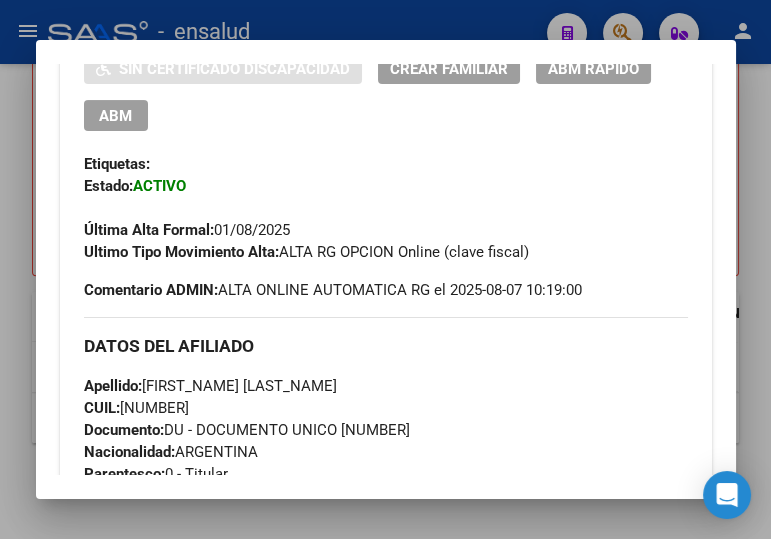 scroll, scrollTop: 454, scrollLeft: 0, axis: vertical 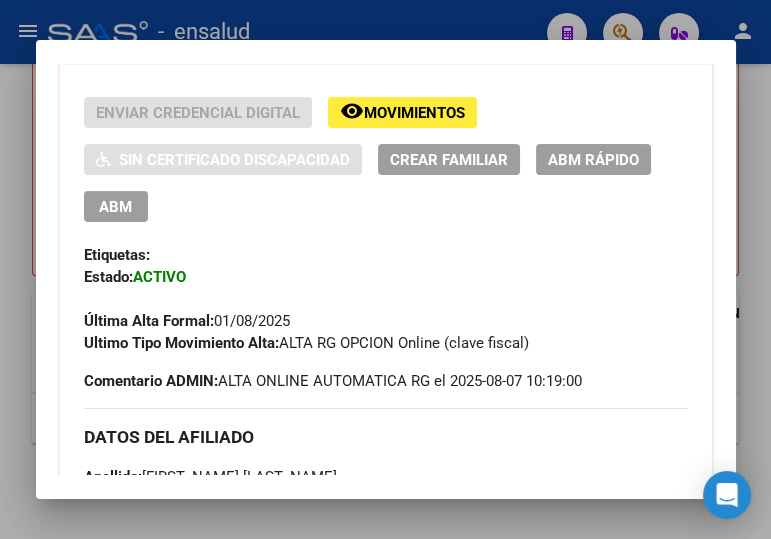 click on "ABM" at bounding box center (115, 207) 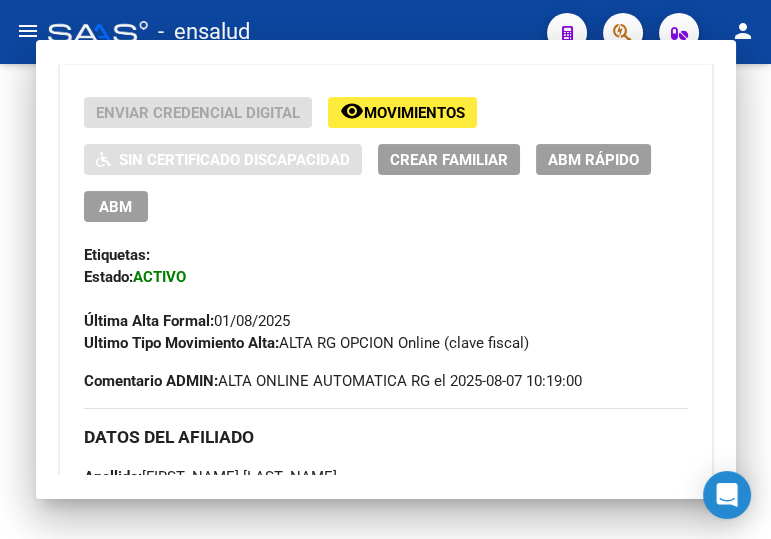 scroll, scrollTop: 0, scrollLeft: 0, axis: both 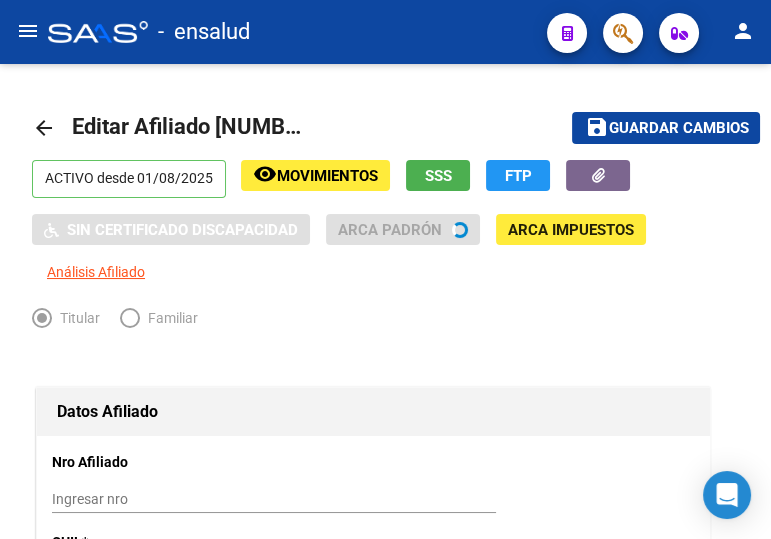 radio on "true" 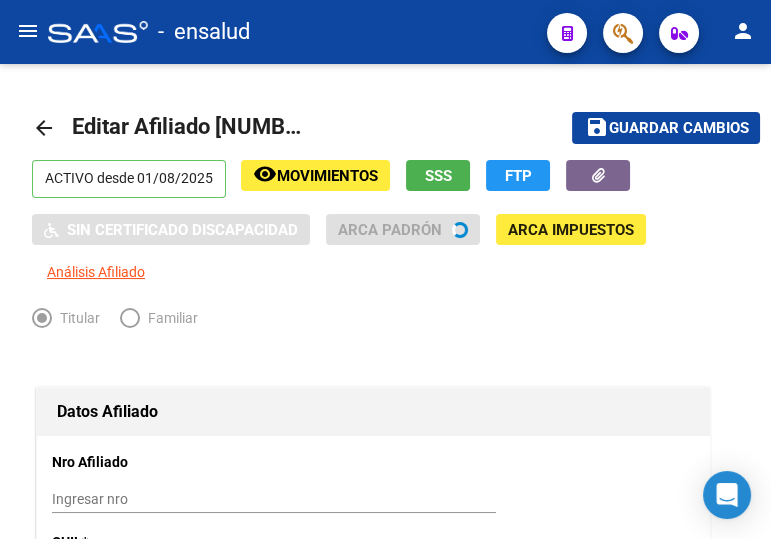 type on "30-99900131-5" 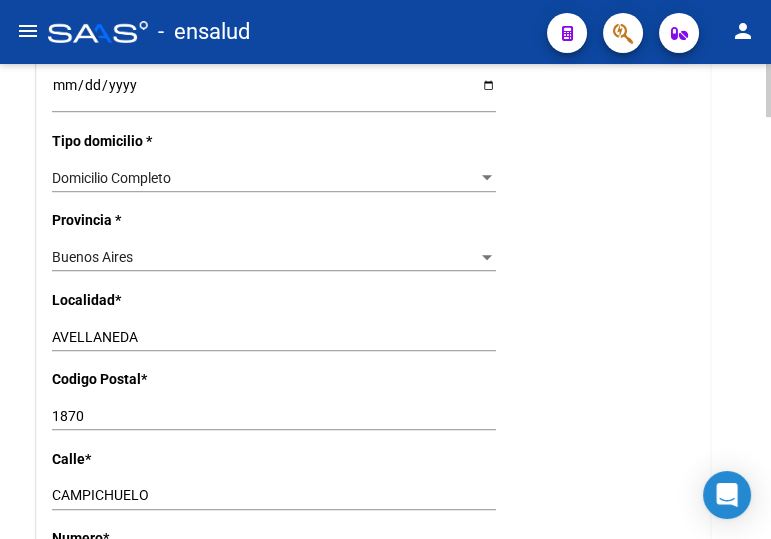 scroll, scrollTop: 1454, scrollLeft: 0, axis: vertical 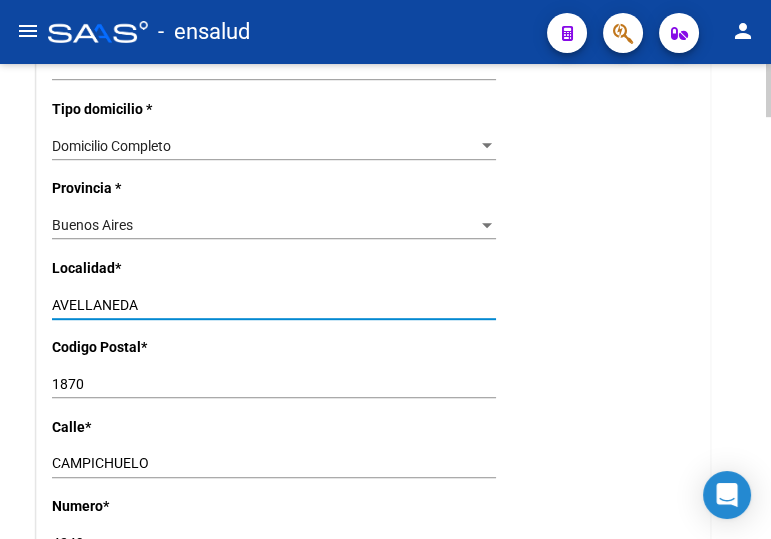 click on "arrow_back Editar Afiliado [CUIL]    save Guardar cambios  ACTIVO desde 01/08/2025  remove_red_eye Movimientos SSS FTP    Sin Certificado Discapacidad ARCA Padrón ARCA Impuestos Análisis Afiliado   Titular   Familiar Datos Afiliado Nro Afiliado    Ingresar nro  CUIL  *   [CUIL] CUIL  ARCA Padrón  Ult. Fecha Alta Formal: 01/08/2025  Tipo de Documento * DOCUMENTO UNICO Seleccionar tipo Nro Documento  *   [DOCUMENT_NUMBER] Ingresar nro  Apellido  *   [LAST_NAME] Ingresar apellido  Nombre  *   [FIRST_NAME] Ingresar nombre  Fecha de nacimiento  *   [DATE] Ingresar fecha   Parentesco * Titular Seleccionar parentesco  Estado Civil * Soltero Seleccionar tipo  Sexo * Femenino Seleccionar sexo  Nacionalidad * ARGENTINA Seleccionar tipo  Discapacitado * No incapacitado Seleccionar tipo Vencimiento Certificado Estudio    Ingresar fecha   Tipo domicilio * Domicilio Completo Seleccionar tipo domicilio  Provincia * Buenos Aires Seleccionar provincia Localidad  *   [CITY] Ingresar el nombre  Codigo Postal  *" 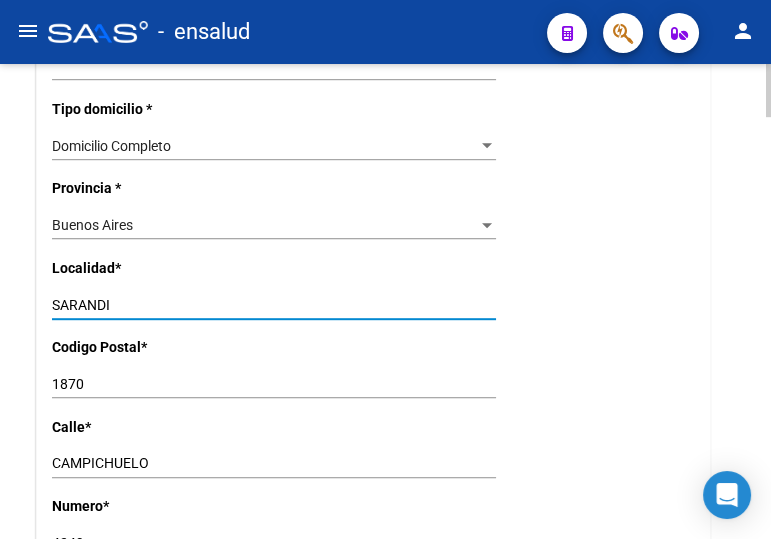 type on "SARANDI" 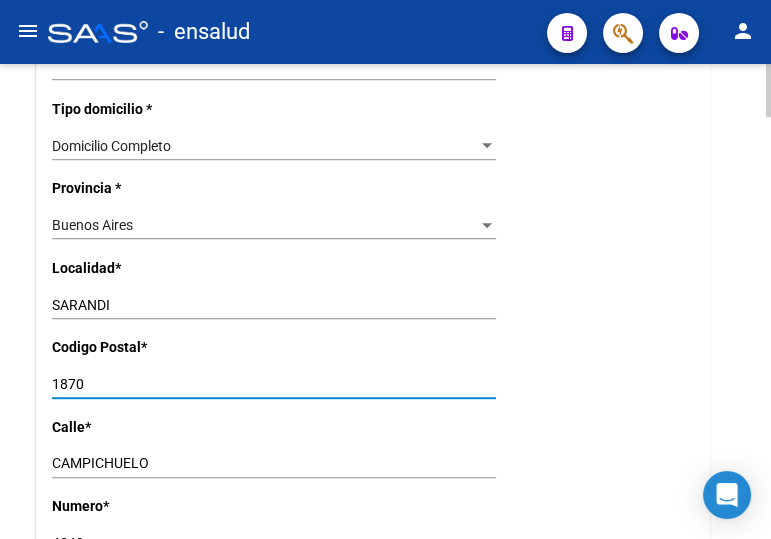 click on "1870" at bounding box center [274, 384] 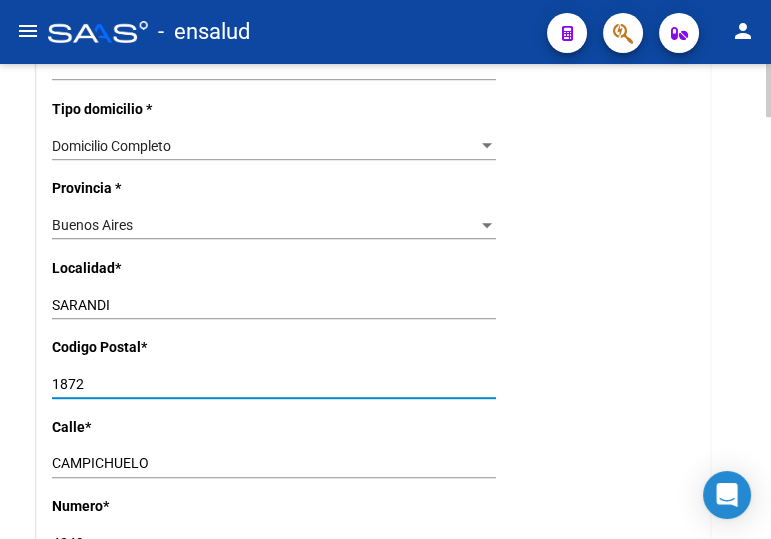 type on "1872" 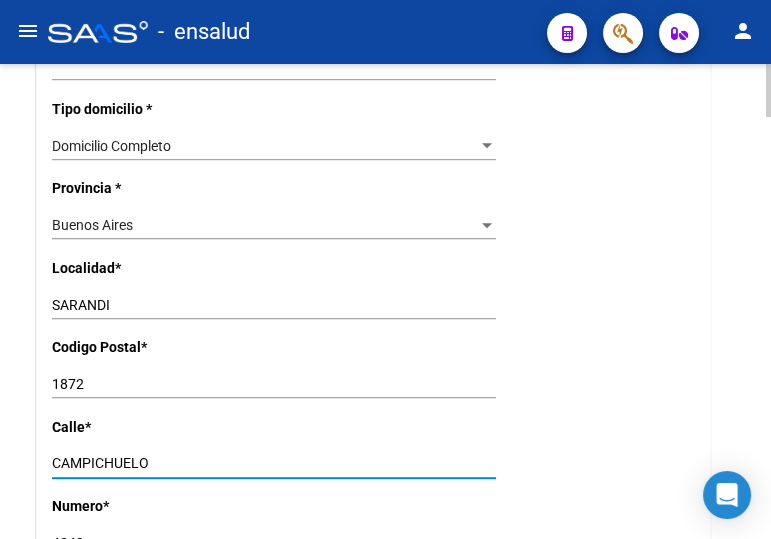 click on "arrow_back Editar Afiliado [CUIL]    save Guardar cambios  ACTIVO desde 01/08/2025  remove_red_eye Movimientos SSS FTP    Sin Certificado Discapacidad ARCA Padrón ARCA Impuestos Análisis Afiliado   Titular   Familiar Datos Afiliado Nro Afiliado    Ingresar nro  CUIL  *   [CUIL] CUIL  ARCA Padrón  Ult. Fecha Alta Formal: 01/08/2025  Tipo de Documento * DOCUMENTO UNICO Seleccionar tipo Nro Documento  *   [DOCUMENT_NUMBER] Ingresar nro  Apellido  *   [LAST_NAME] Ingresar apellido  Nombre  *   [FIRST_NAME] Ingresar nombre  Fecha de nacimiento  *   [DATE] Ingresar fecha   Parentesco * Titular Seleccionar parentesco  Estado Civil * Soltero Seleccionar tipo  Sexo * Femenino Seleccionar sexo  Nacionalidad * ARGENTINA Seleccionar tipo  Discapacitado * No incapacitado Seleccionar tipo Vencimiento Certificado Estudio    Ingresar fecha   Tipo domicilio * Domicilio Completo Seleccionar tipo domicilio  Provincia * Buenos Aires Seleccionar provincia Localidad  *   [CITY] Ingresar el nombre  Codigo Postal  *   *" 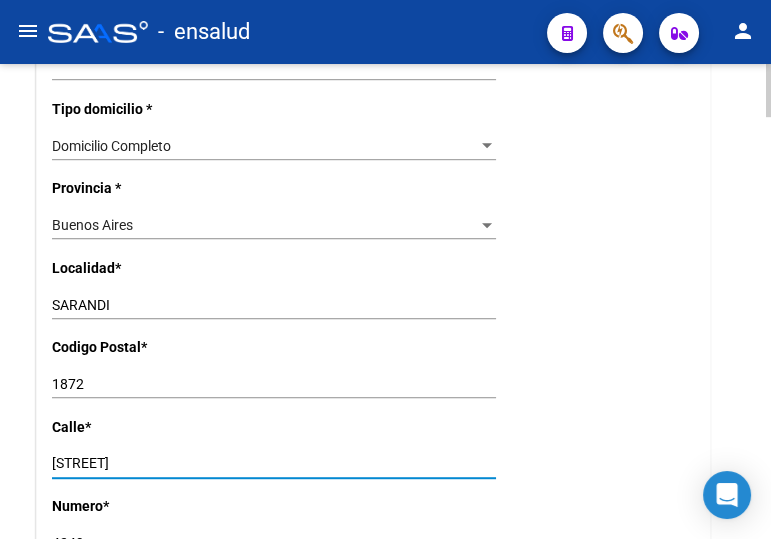 drag, startPoint x: 180, startPoint y: 462, endPoint x: 147, endPoint y: 462, distance: 33 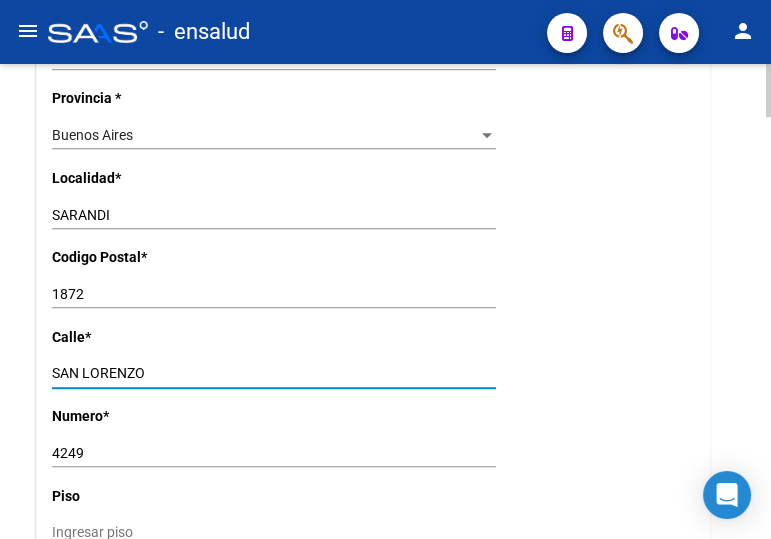scroll, scrollTop: 1545, scrollLeft: 0, axis: vertical 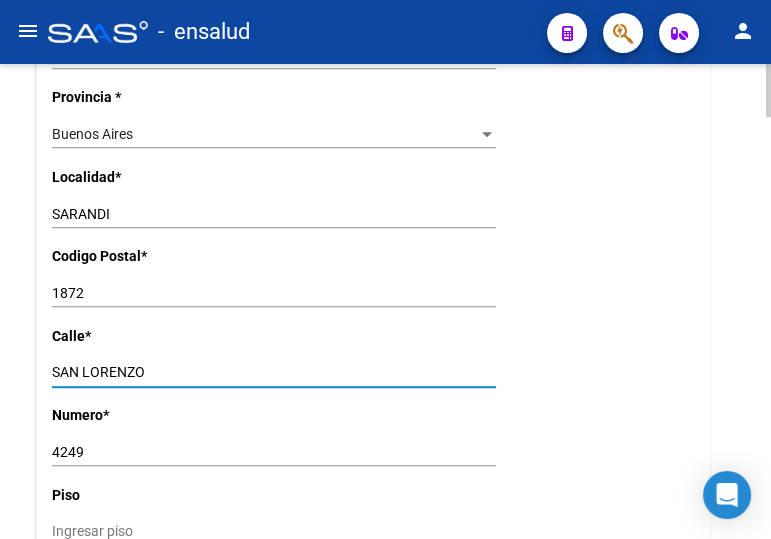 type on "SAN LORENZO" 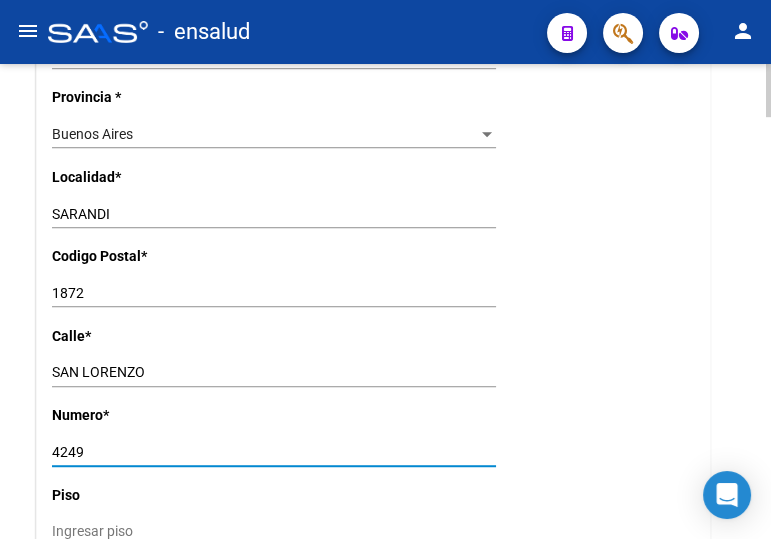 drag, startPoint x: 92, startPoint y: 454, endPoint x: 27, endPoint y: 450, distance: 65.12296 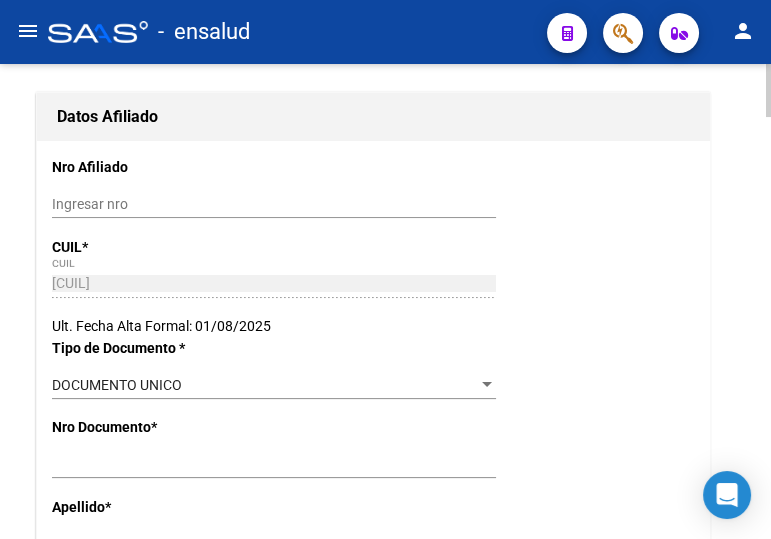 scroll, scrollTop: 0, scrollLeft: 0, axis: both 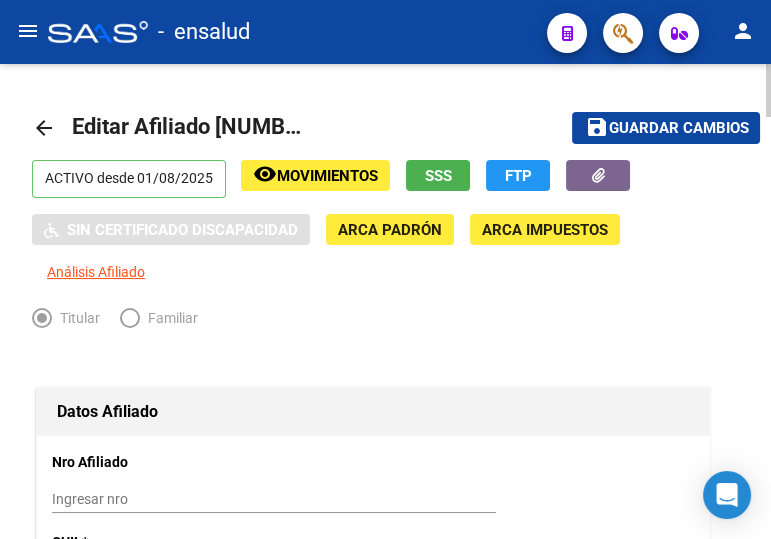 type on "1913" 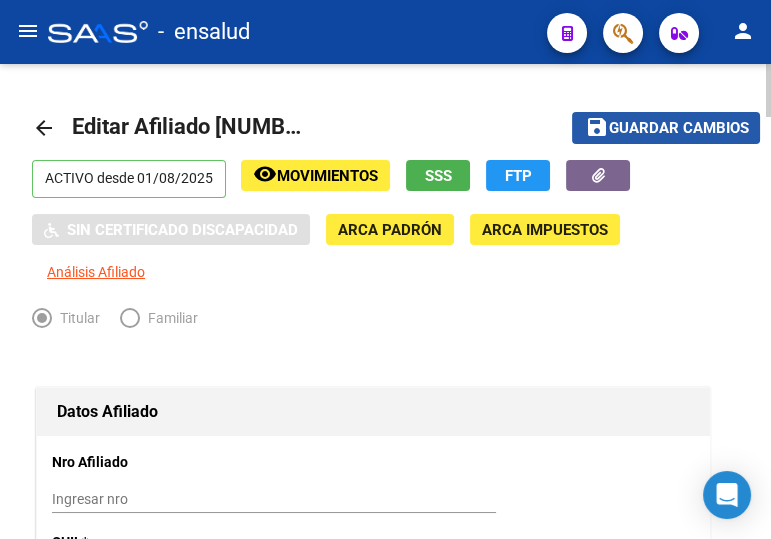 click on "save Guardar cambios" 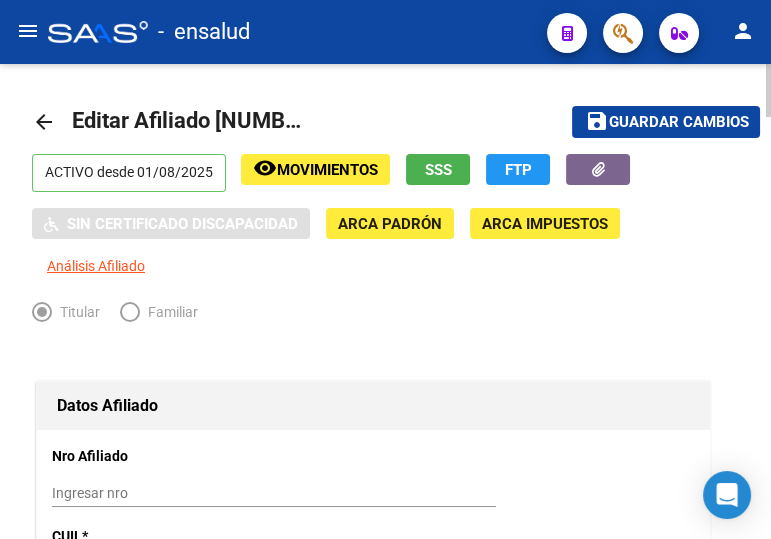 scroll, scrollTop: 0, scrollLeft: 0, axis: both 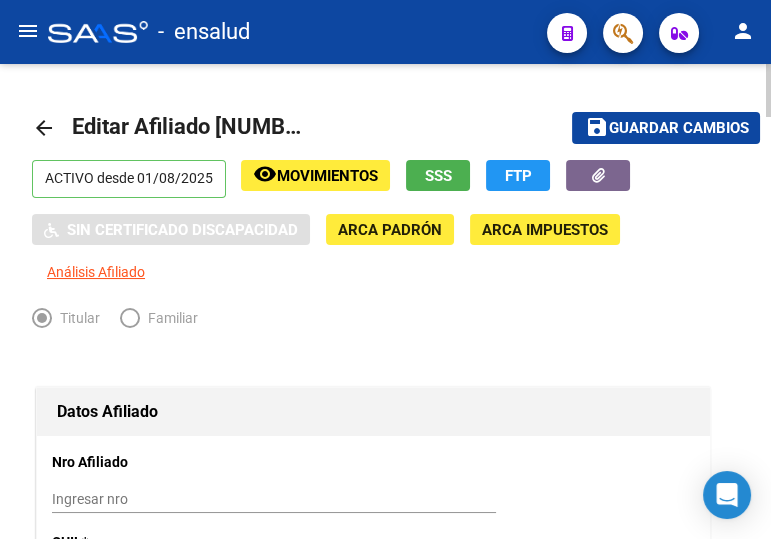 drag, startPoint x: 630, startPoint y: 119, endPoint x: 605, endPoint y: 118, distance: 25.019993 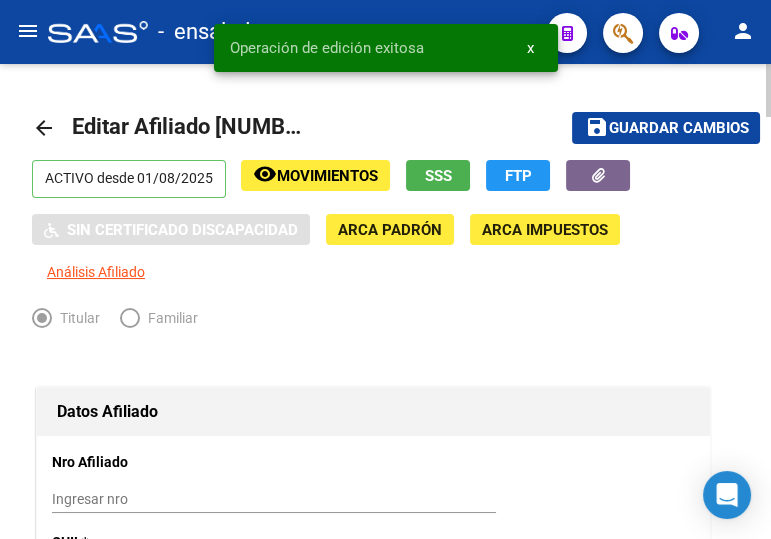 click on "arrow_back" 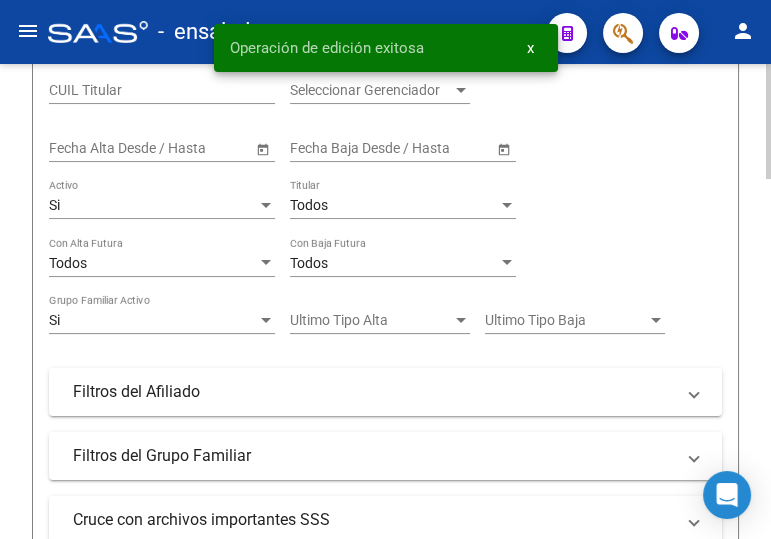 scroll, scrollTop: 90, scrollLeft: 0, axis: vertical 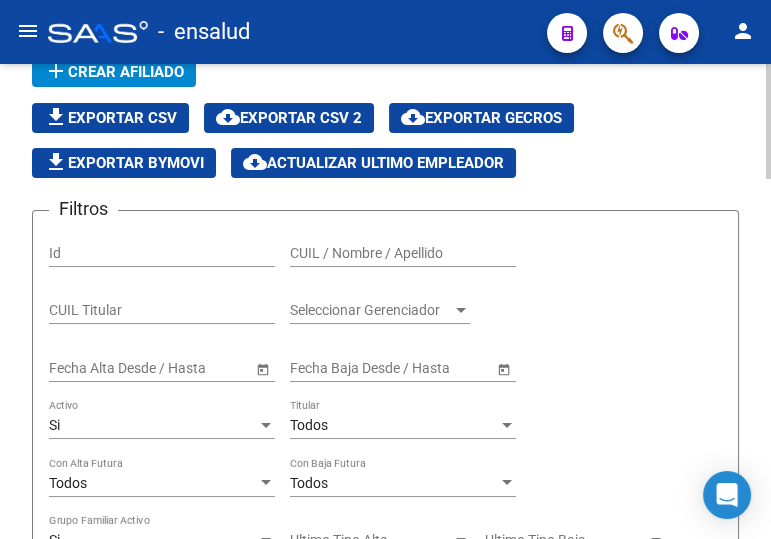 click on "CUIL / Nombre / Apellido" at bounding box center (403, 253) 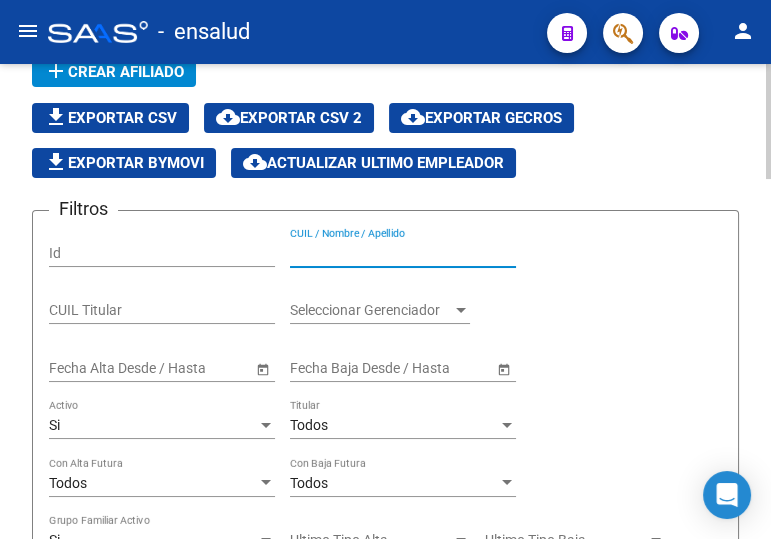 paste on "[CUIL]" 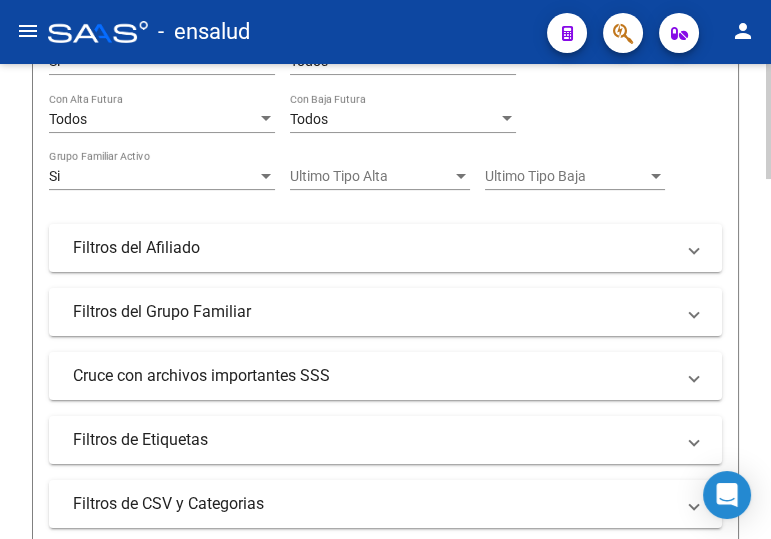 scroll, scrollTop: 727, scrollLeft: 0, axis: vertical 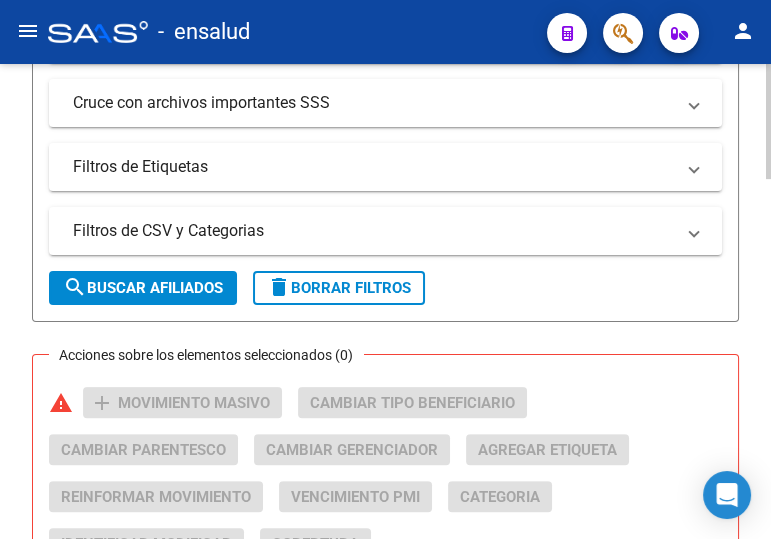 type on "[CUIL]" 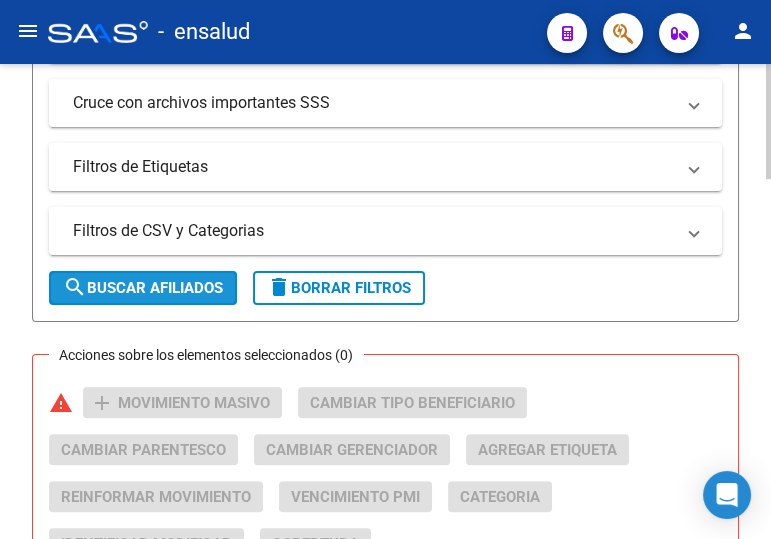 click on "search  Buscar Afiliados" 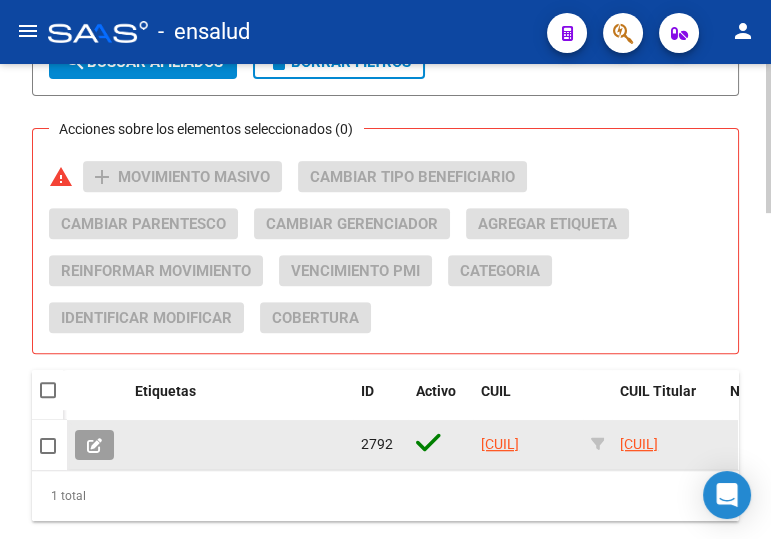 scroll, scrollTop: 1000, scrollLeft: 0, axis: vertical 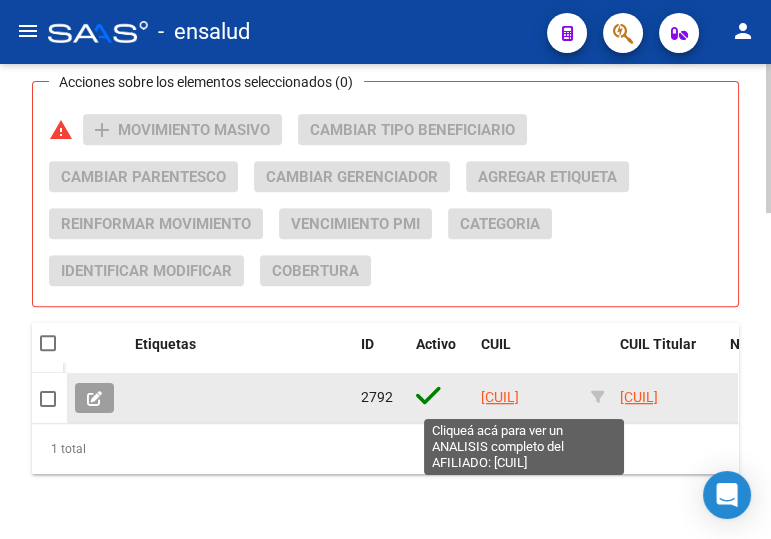 click on "[CUIL]" 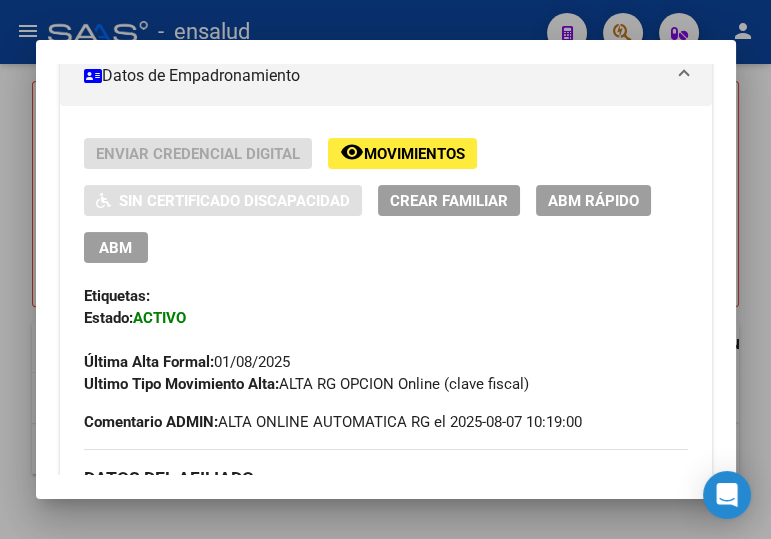 scroll, scrollTop: 272, scrollLeft: 0, axis: vertical 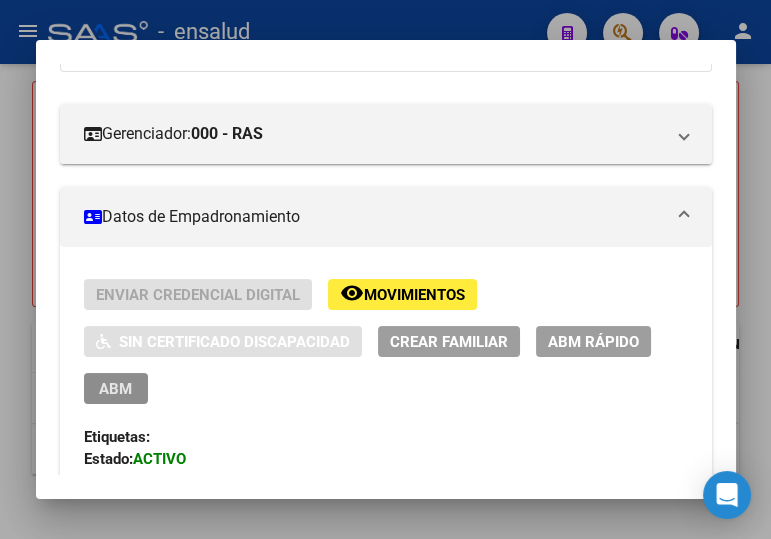 click on "ABM" at bounding box center (115, 389) 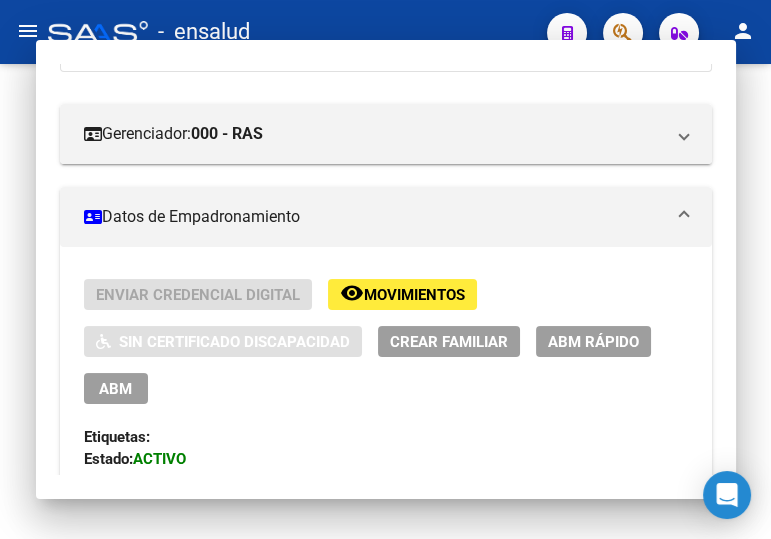 scroll, scrollTop: 0, scrollLeft: 0, axis: both 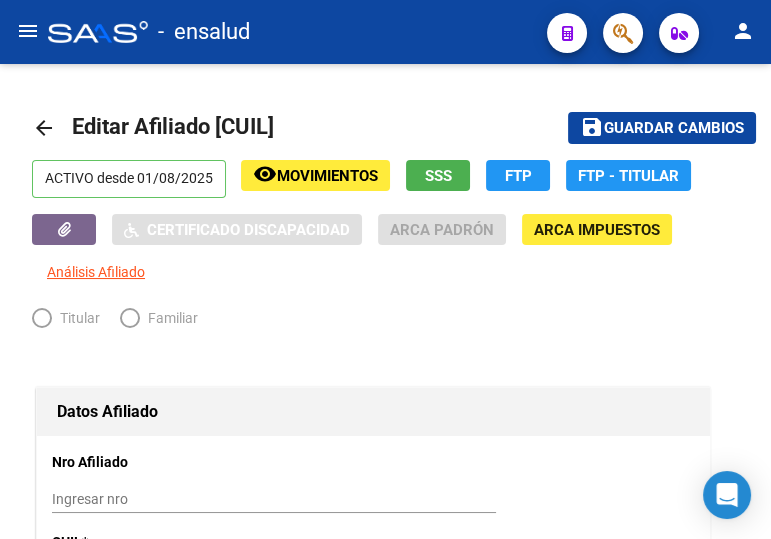 radio on "true" 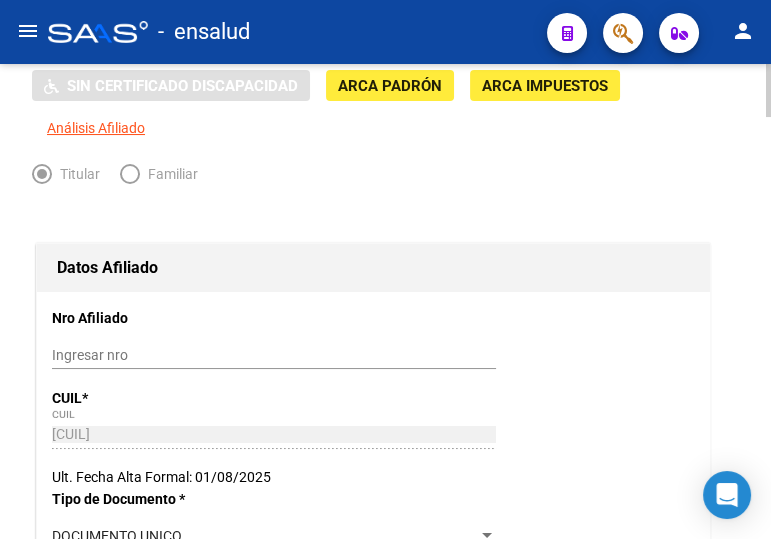 scroll, scrollTop: 0, scrollLeft: 0, axis: both 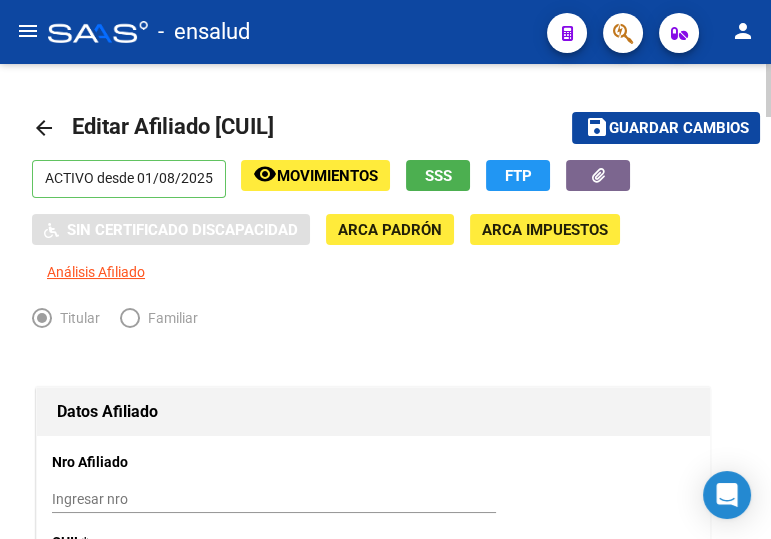 click on "Guardar cambios" 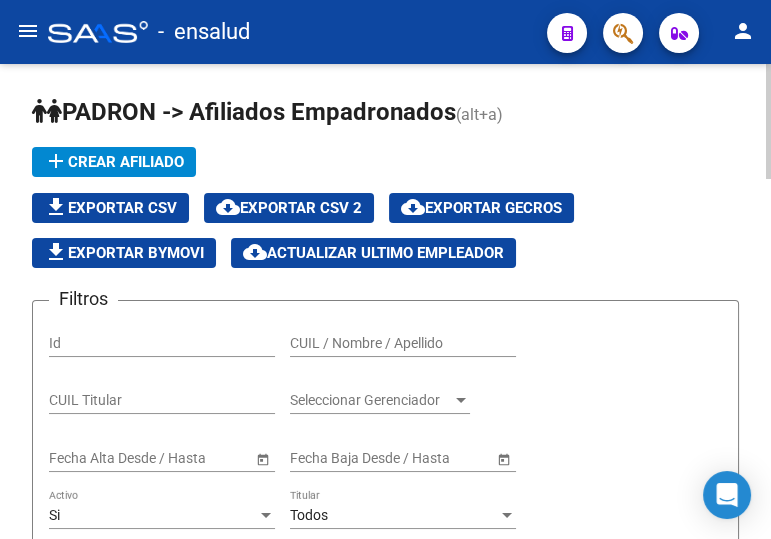 click on "CUIL / Nombre / Apellido" at bounding box center (403, 343) 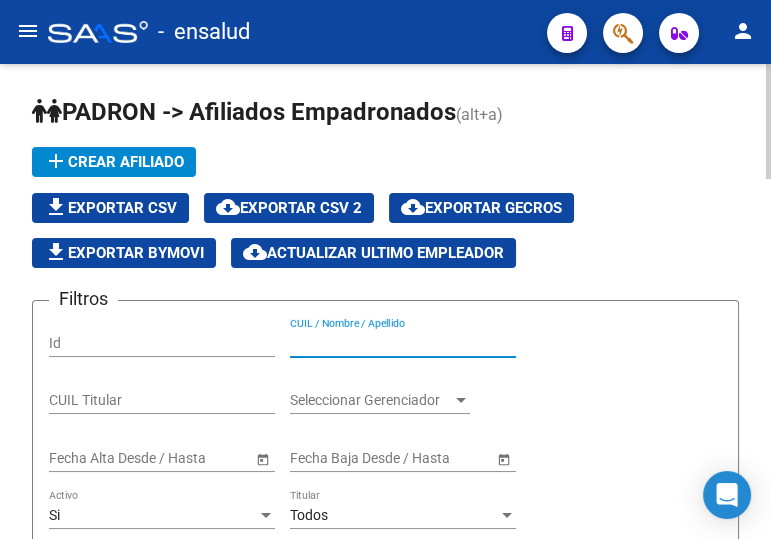 paste on "[CUIL]" 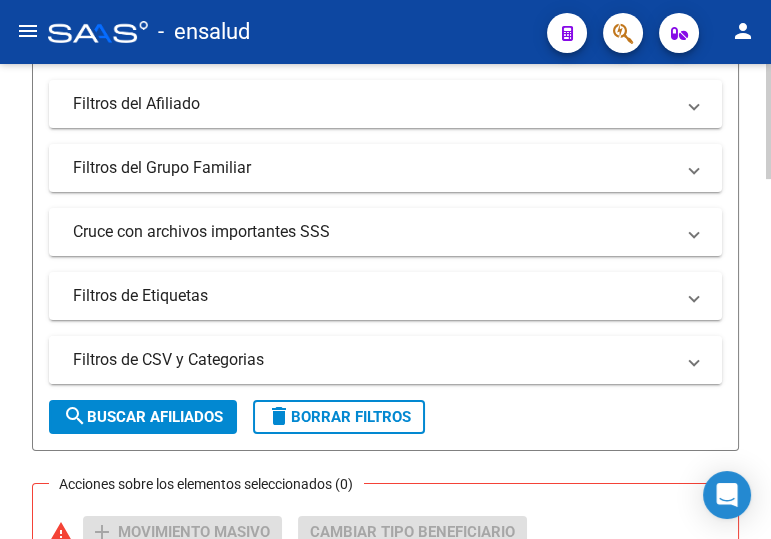 scroll, scrollTop: 636, scrollLeft: 0, axis: vertical 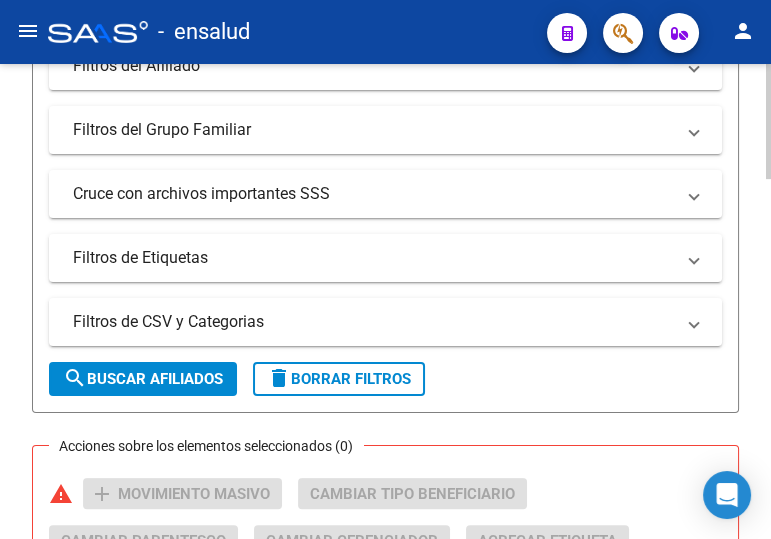 type on "[CUIL]" 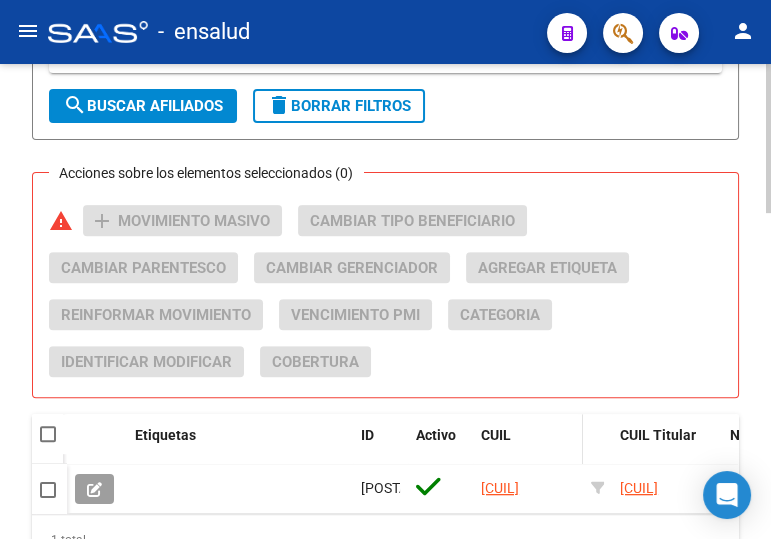 scroll, scrollTop: 1000, scrollLeft: 0, axis: vertical 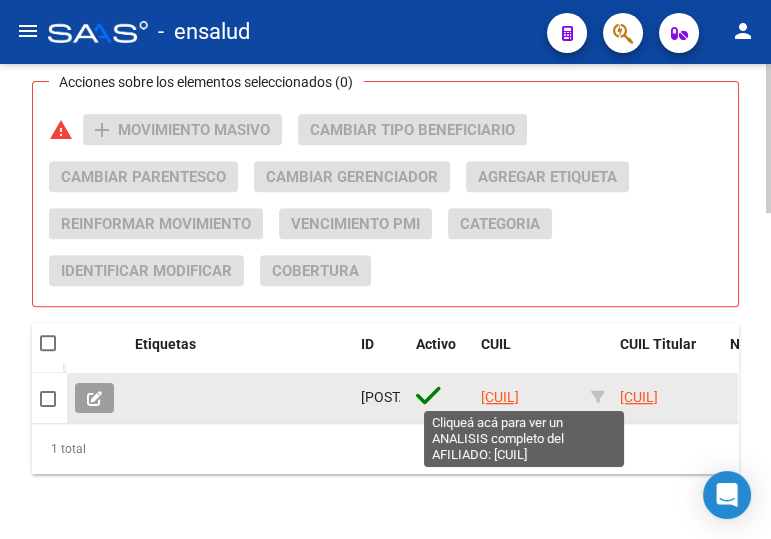 click on "[CUIL]" 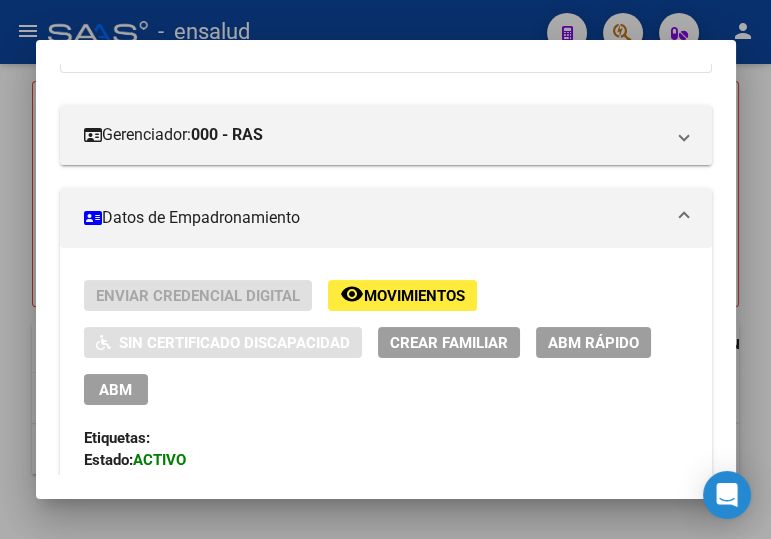 scroll, scrollTop: 272, scrollLeft: 0, axis: vertical 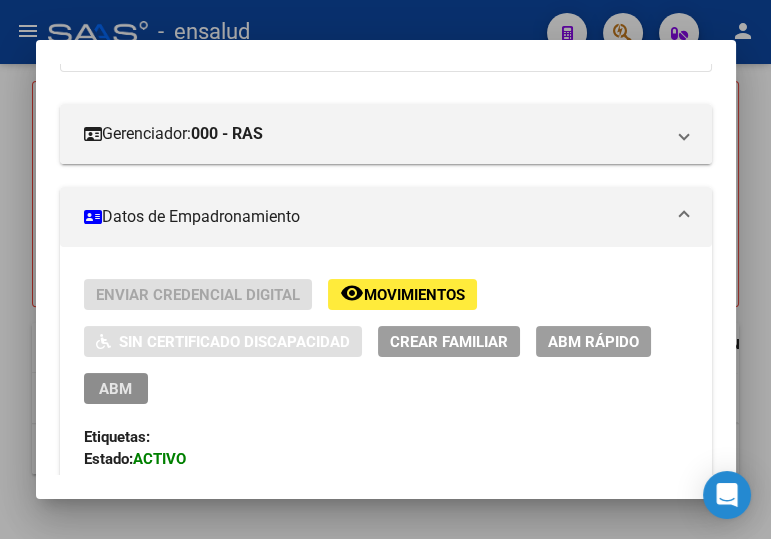 click on "ABM" at bounding box center (115, 389) 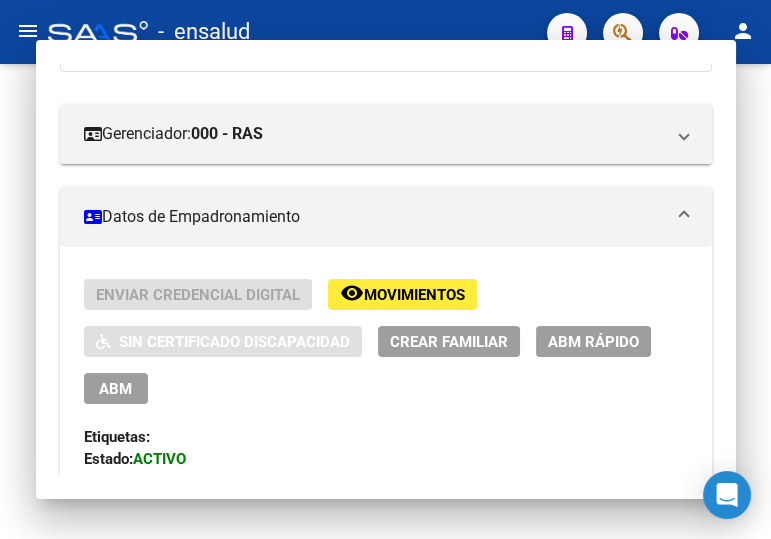 scroll, scrollTop: 0, scrollLeft: 0, axis: both 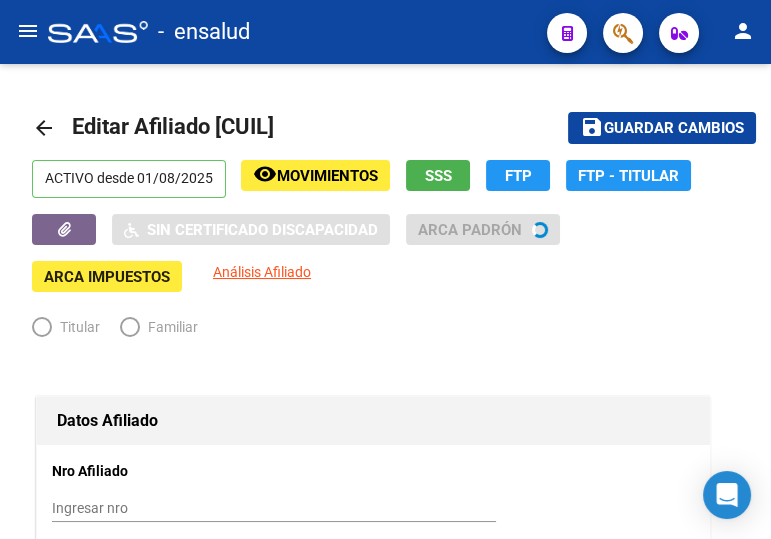 radio on "true" 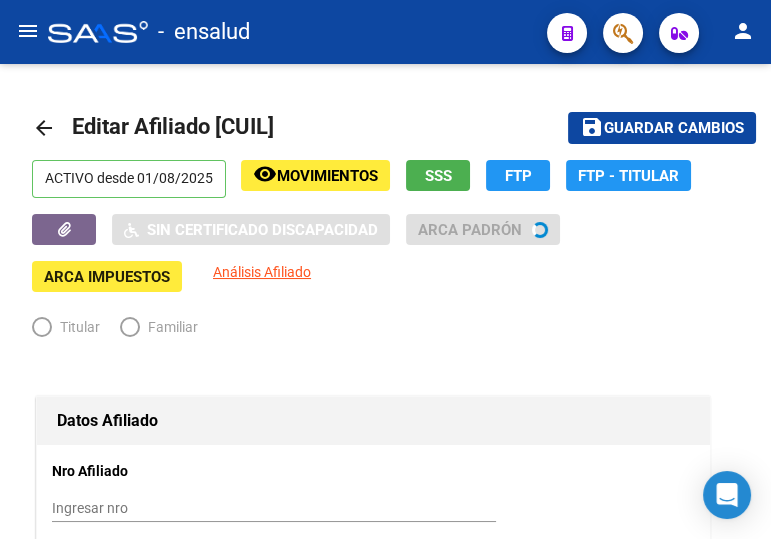 type on "30-99900131-5" 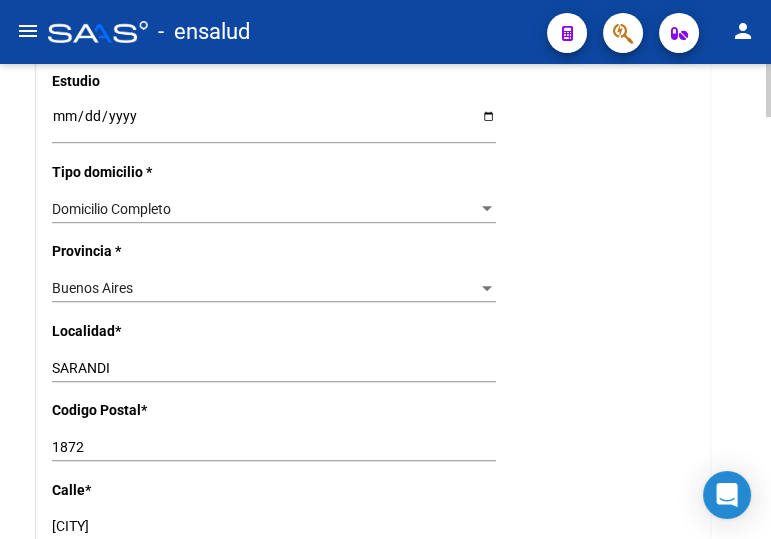 scroll, scrollTop: 1545, scrollLeft: 0, axis: vertical 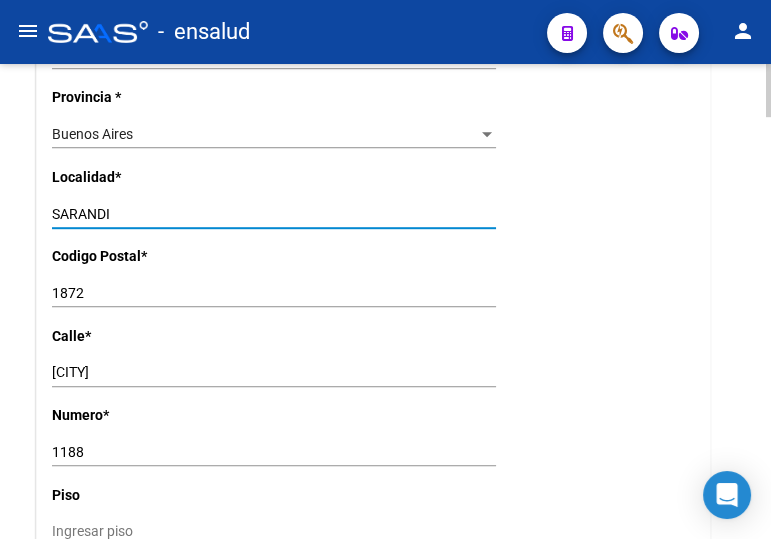 drag, startPoint x: 87, startPoint y: 206, endPoint x: 27, endPoint y: 206, distance: 60 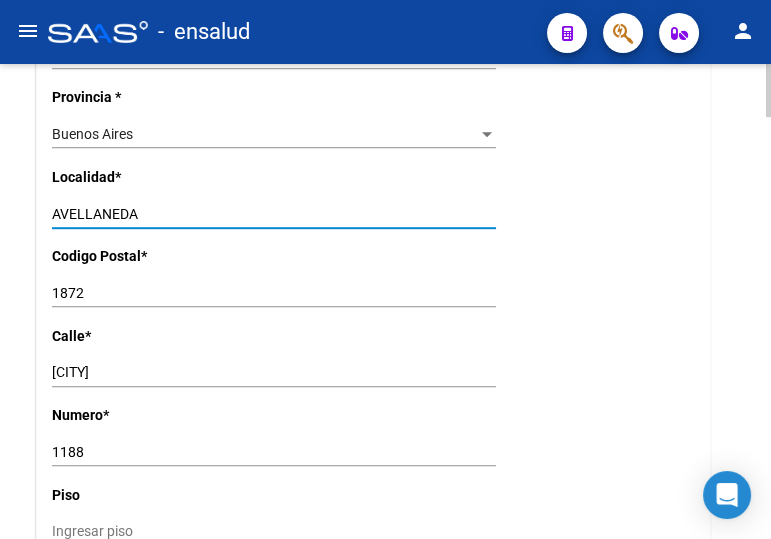 type on "AVELLANEDA" 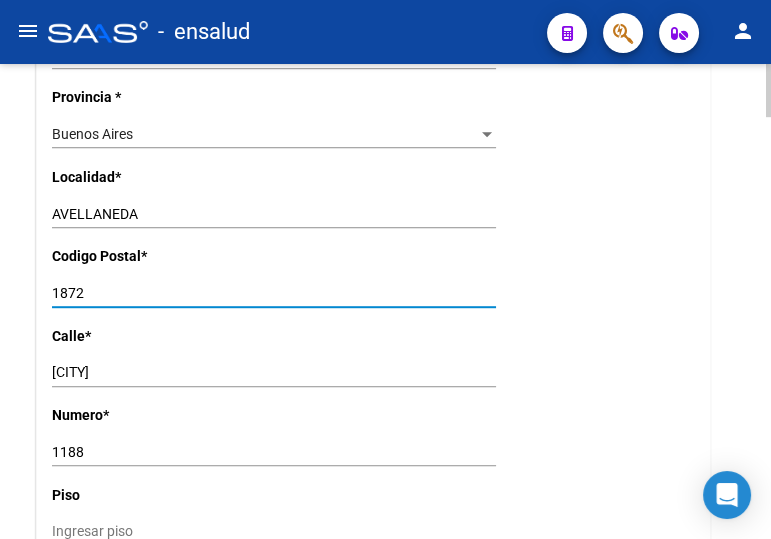 click on "1872" at bounding box center [274, 293] 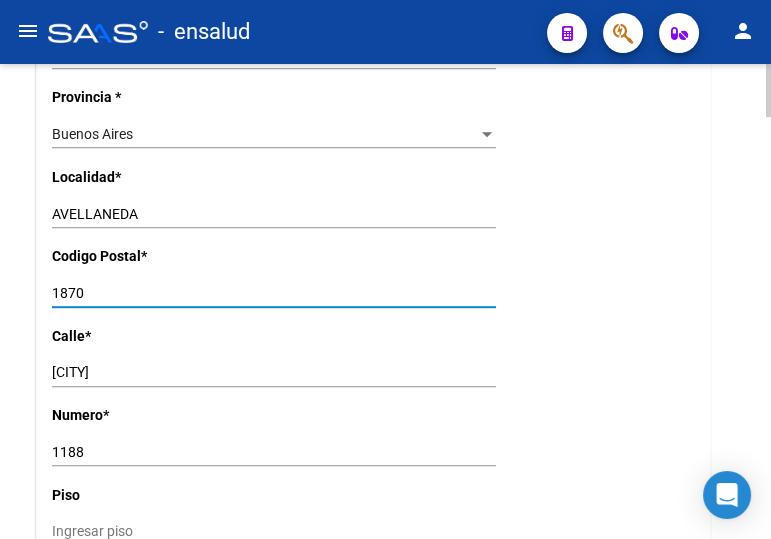 type on "1870" 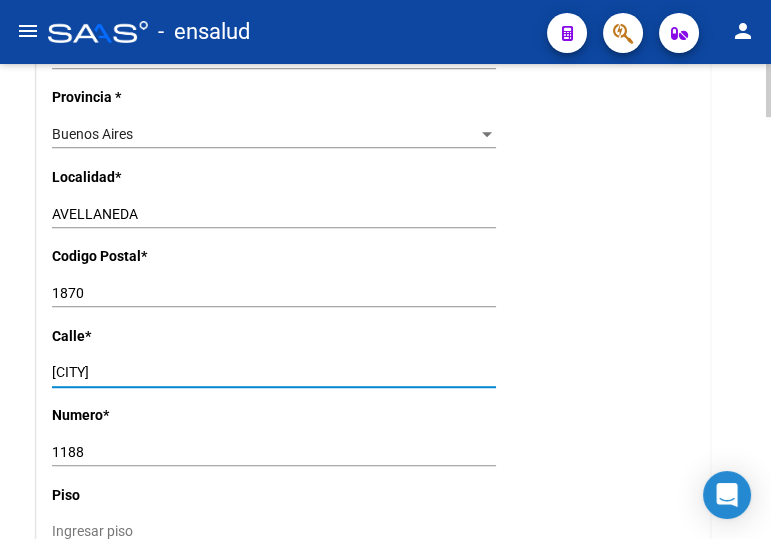 click on "Editar Afiliado [NUMBER] ... Provincia * Buenos Aires Seleccionar provincia Localidad  *   [CITY] Ingresar el nombre  Codigo Postal  *" 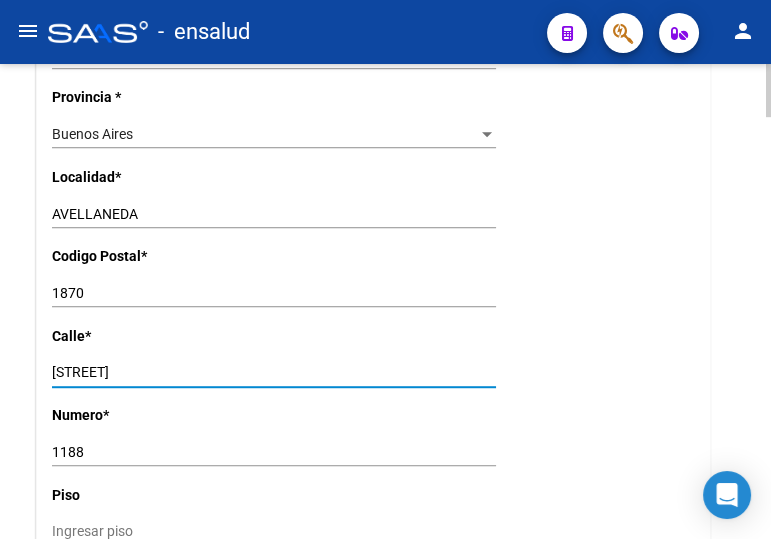 drag, startPoint x: 156, startPoint y: 371, endPoint x: 127, endPoint y: 371, distance: 29 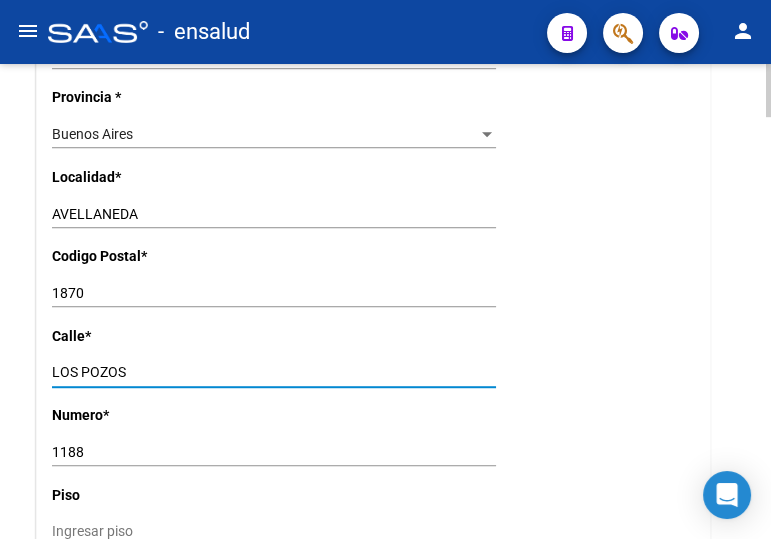 type on "LOS POZOS" 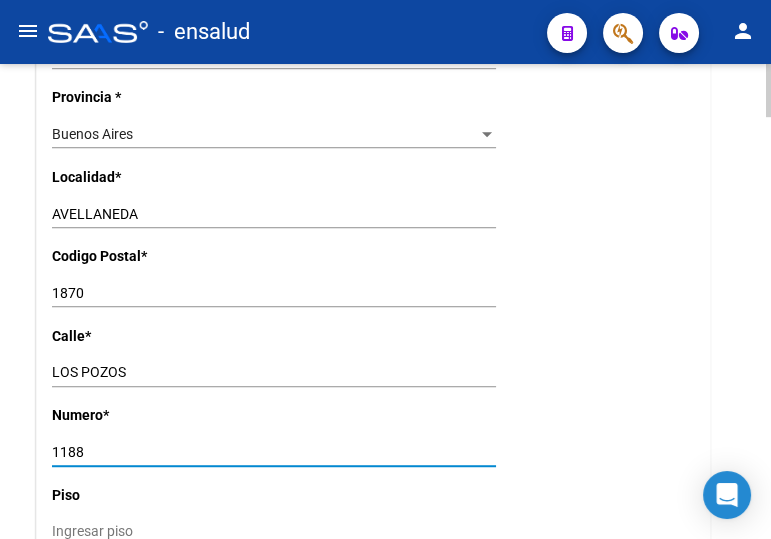 drag, startPoint x: 90, startPoint y: 454, endPoint x: 27, endPoint y: 453, distance: 63.007935 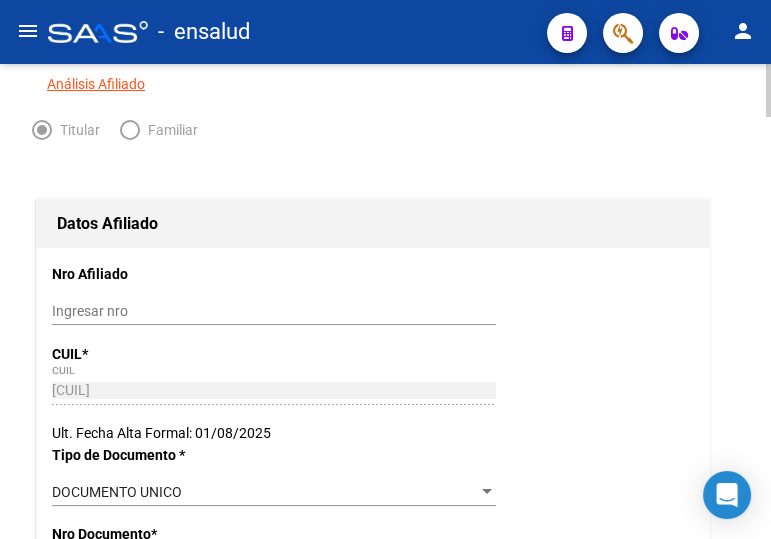 scroll, scrollTop: 0, scrollLeft: 0, axis: both 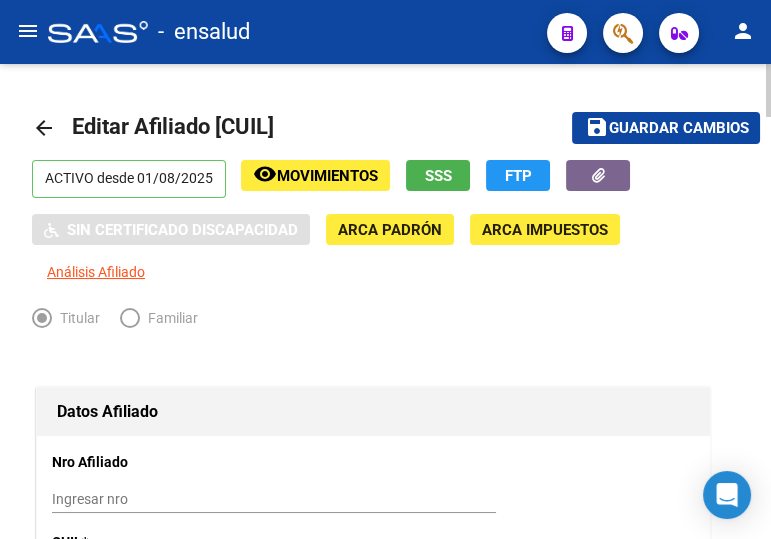 type on "3759" 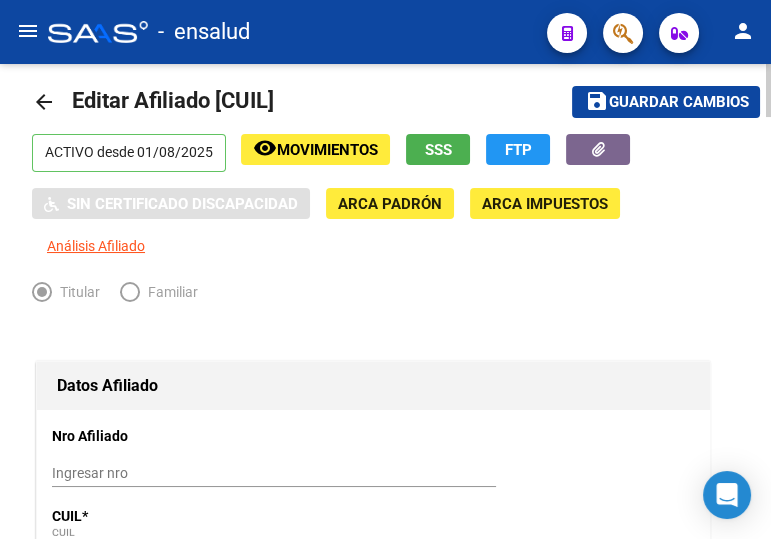 scroll, scrollTop: 0, scrollLeft: 0, axis: both 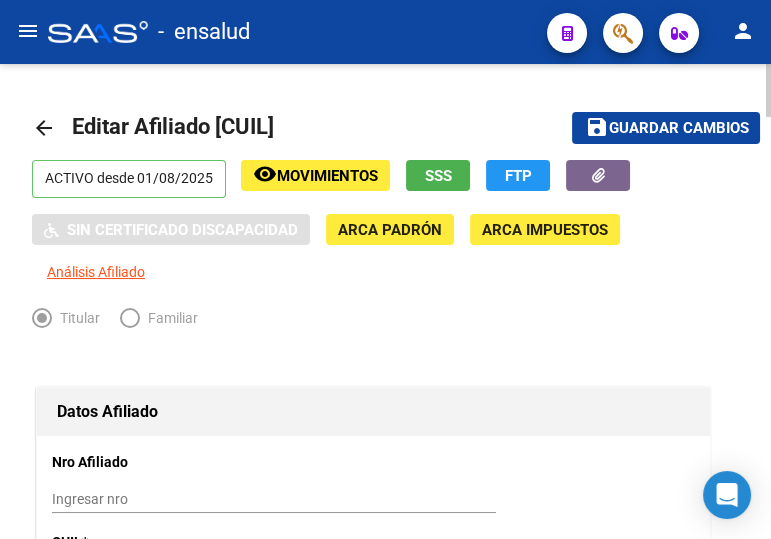 click on "arrow_back" 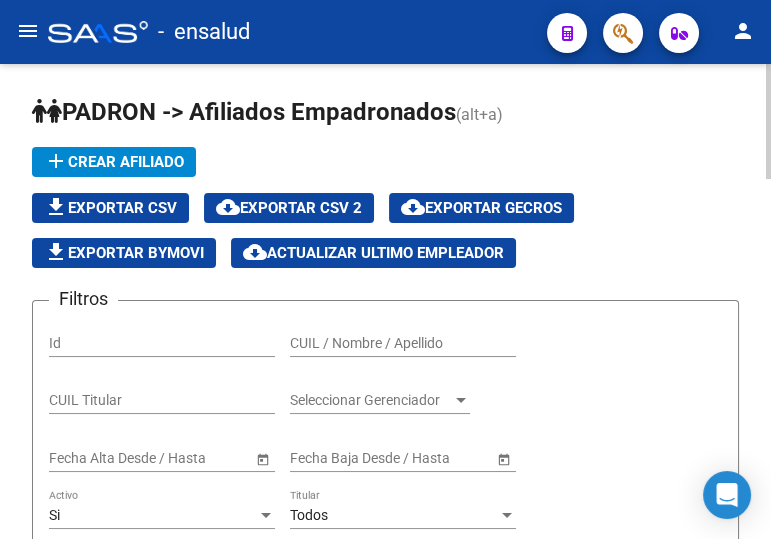 scroll, scrollTop: 0, scrollLeft: 0, axis: both 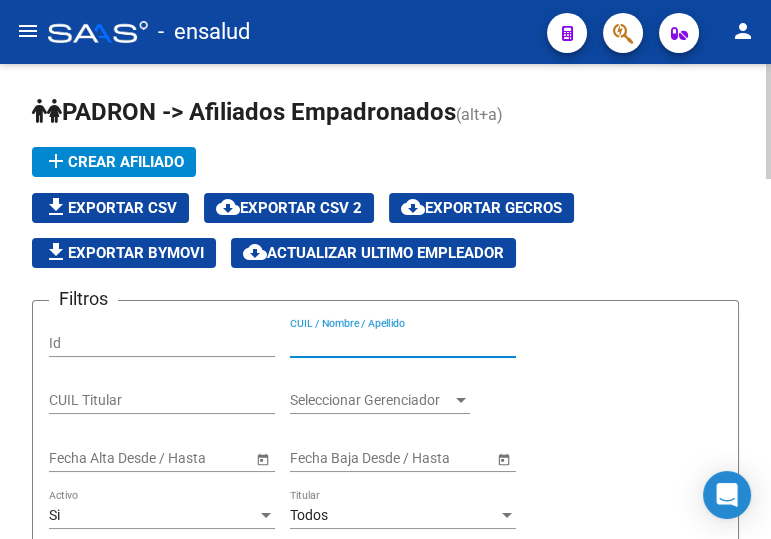 click on "CUIL / Nombre / Apellido" at bounding box center (403, 343) 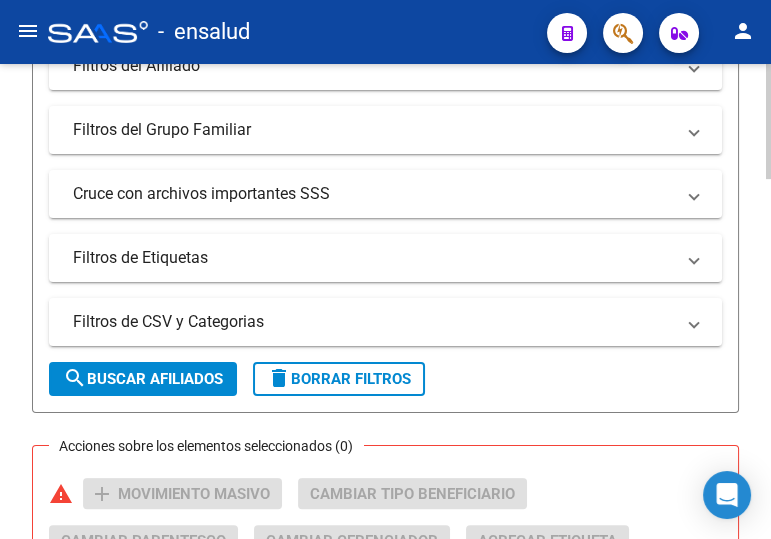 scroll, scrollTop: 545, scrollLeft: 0, axis: vertical 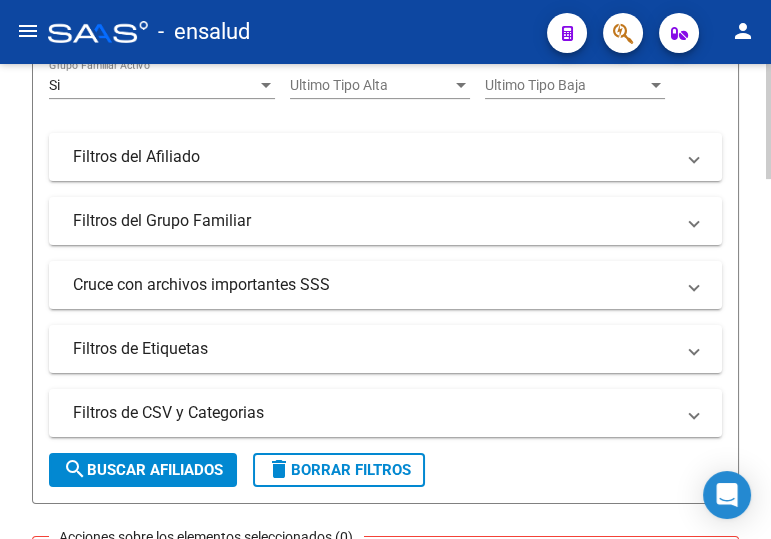 type on "[CUIL]" 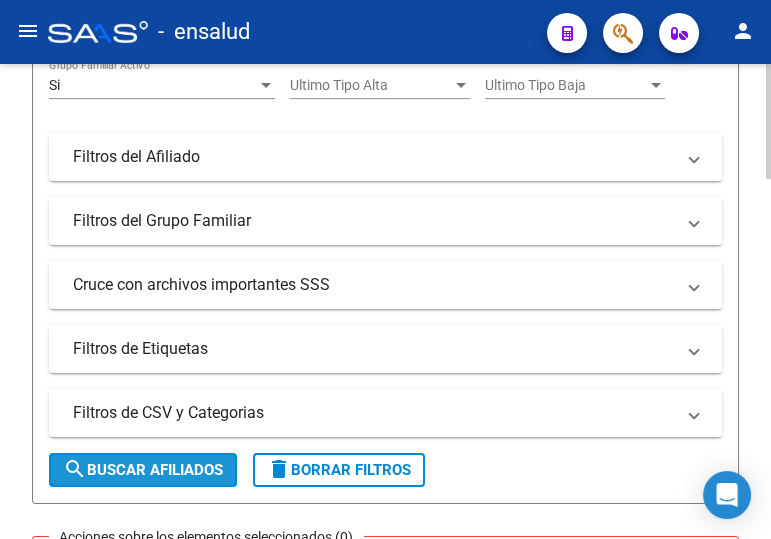 click on "search  Buscar Afiliados" 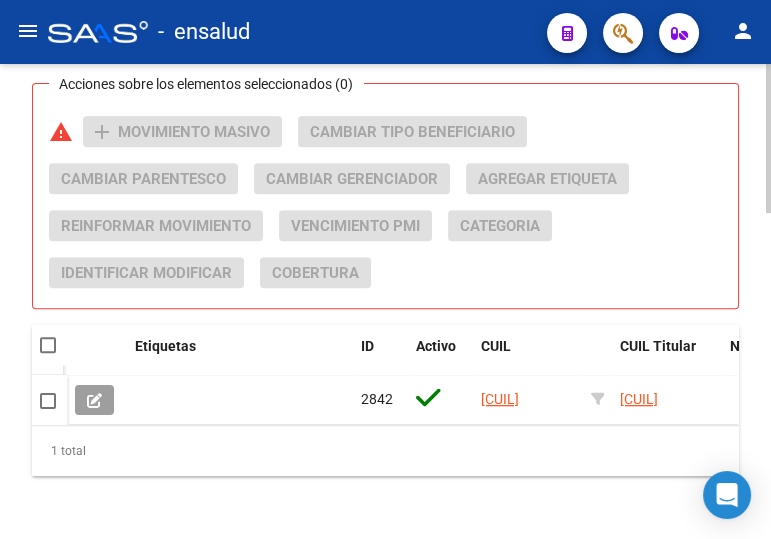 scroll, scrollTop: 1000, scrollLeft: 0, axis: vertical 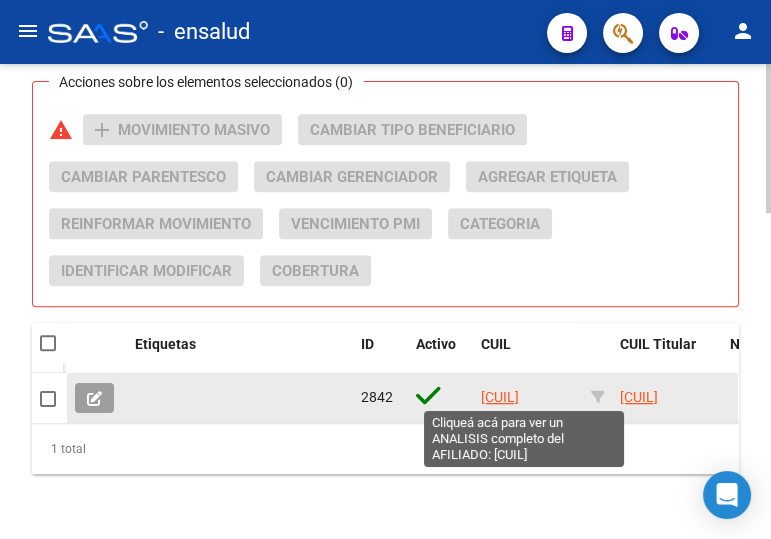 click on "[CUIL]" 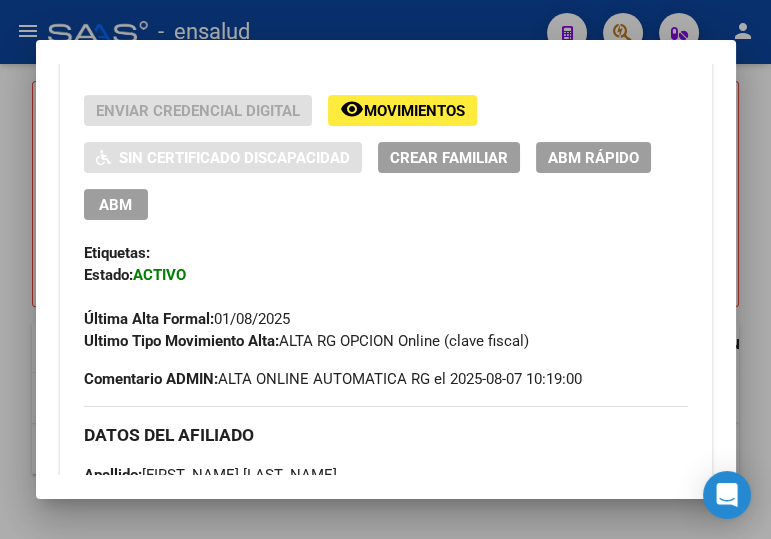 scroll, scrollTop: 454, scrollLeft: 0, axis: vertical 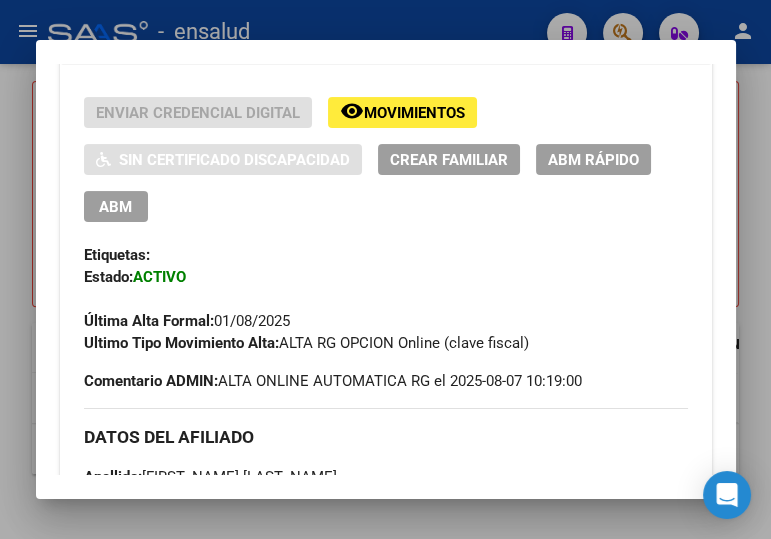 click on "ABM" at bounding box center (115, 207) 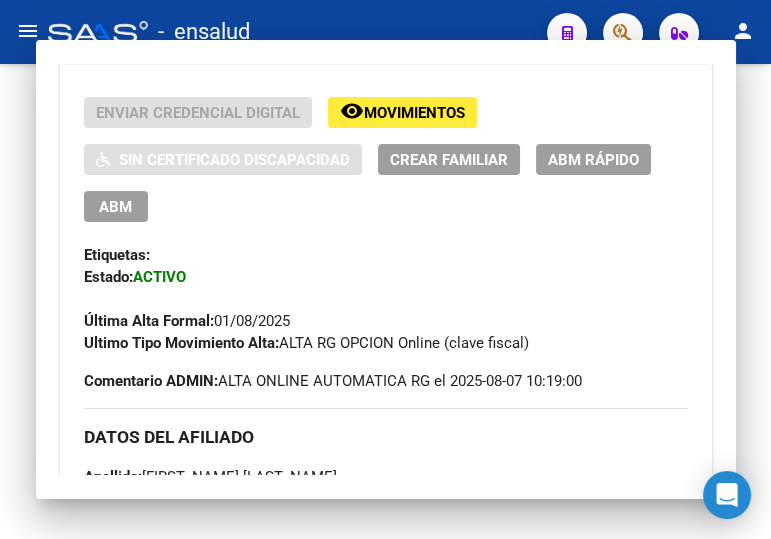 scroll, scrollTop: 0, scrollLeft: 0, axis: both 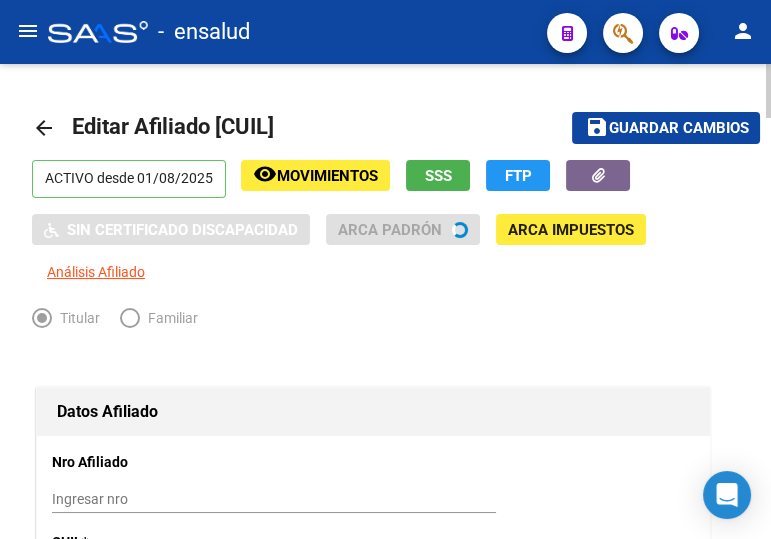 radio on "true" 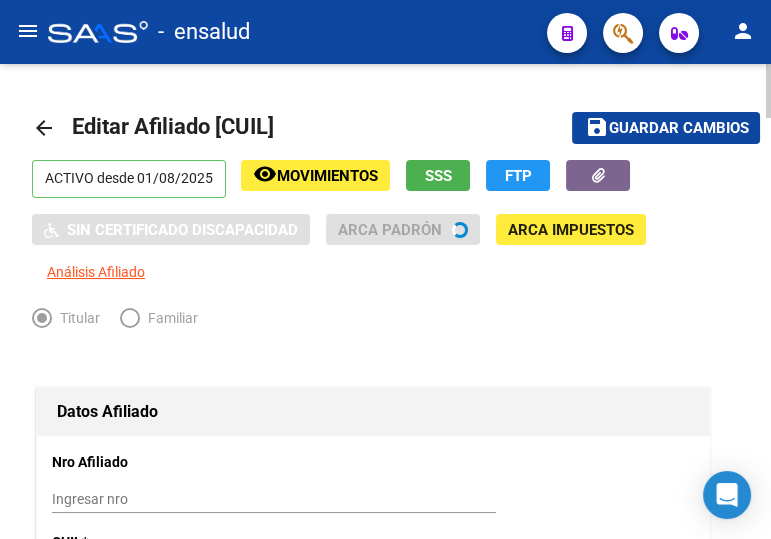 type on "30-99900131-5" 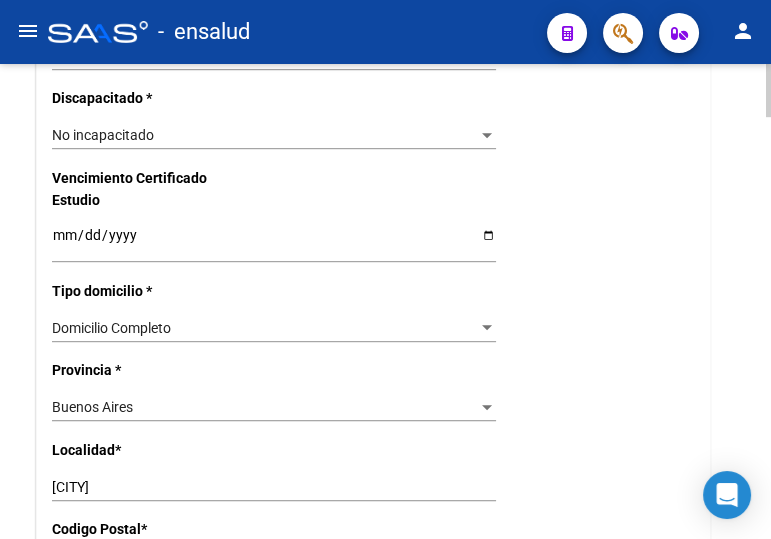 scroll, scrollTop: 1363, scrollLeft: 0, axis: vertical 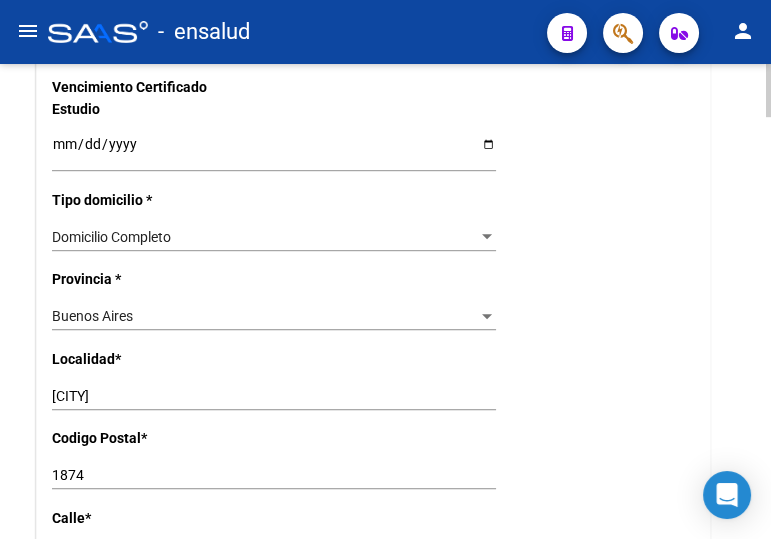 click on "[CITY]" at bounding box center [274, 396] 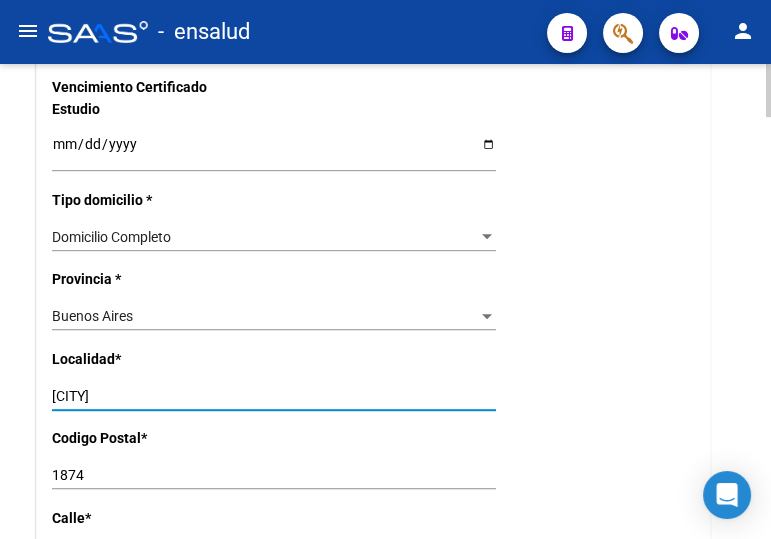 drag, startPoint x: 111, startPoint y: 378, endPoint x: 71, endPoint y: 366, distance: 41.761227 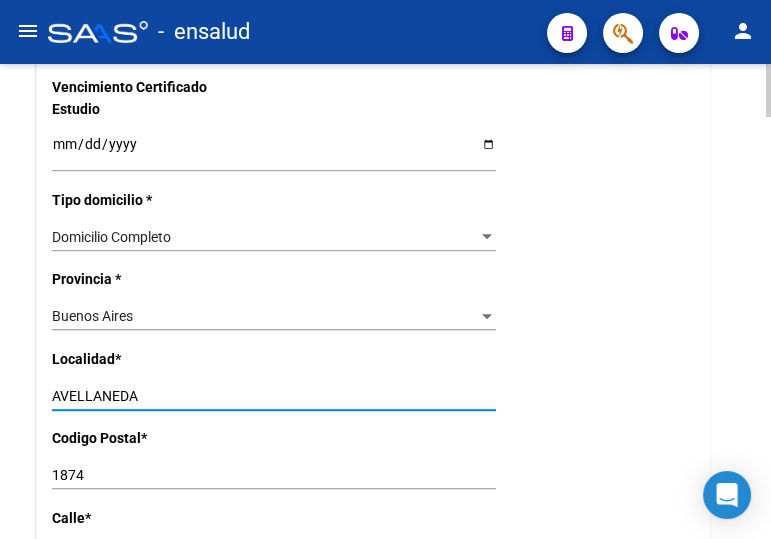 type on "AVELLANEDA" 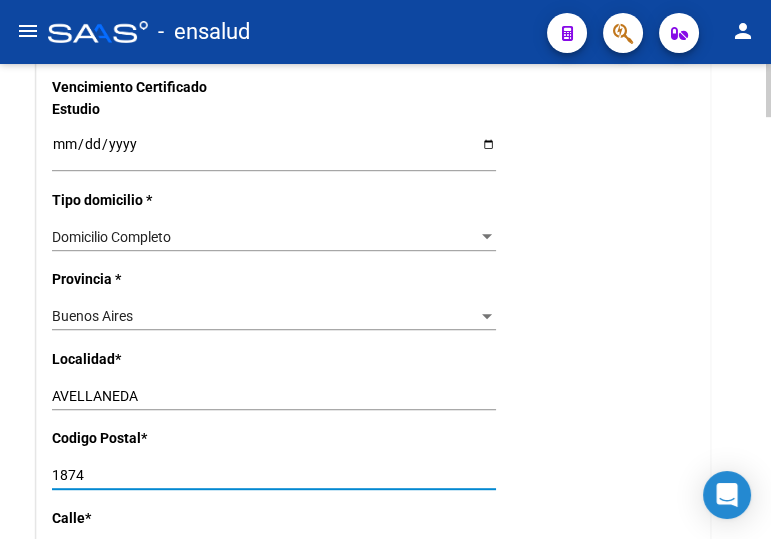 click on "1874" at bounding box center [274, 475] 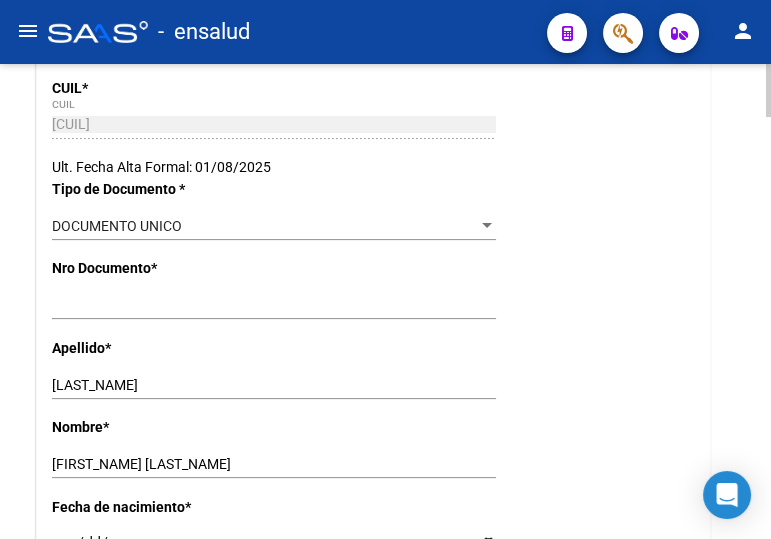 scroll, scrollTop: 0, scrollLeft: 0, axis: both 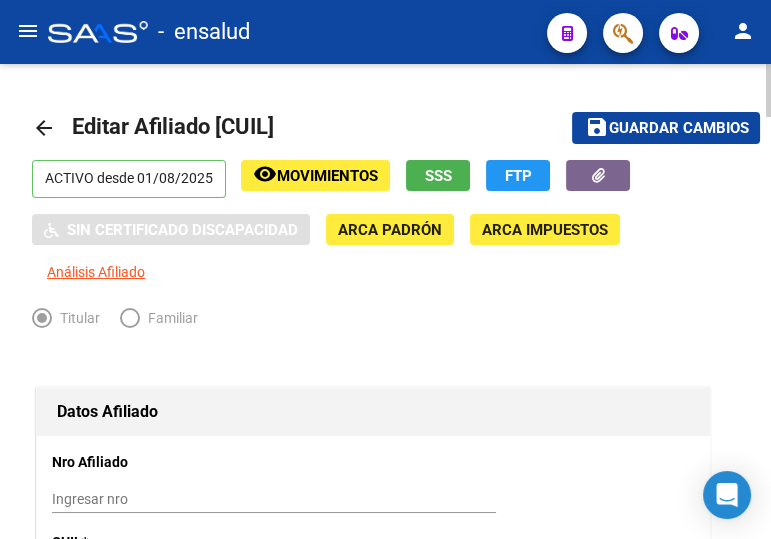 type on "1870" 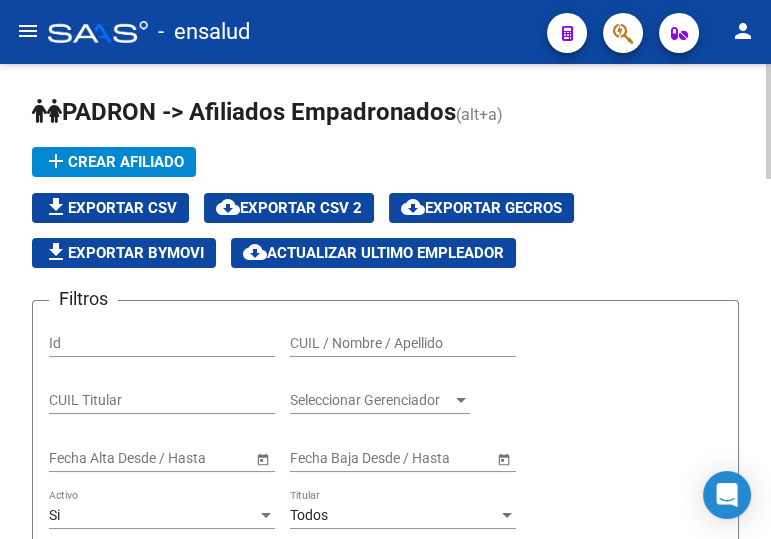 click on "CUIL / Nombre / Apellido" at bounding box center [403, 343] 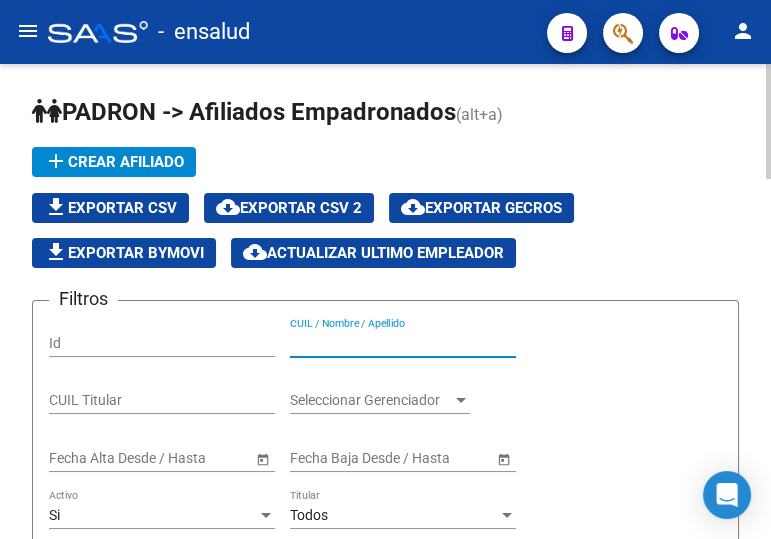 paste on "[NUMBER]" 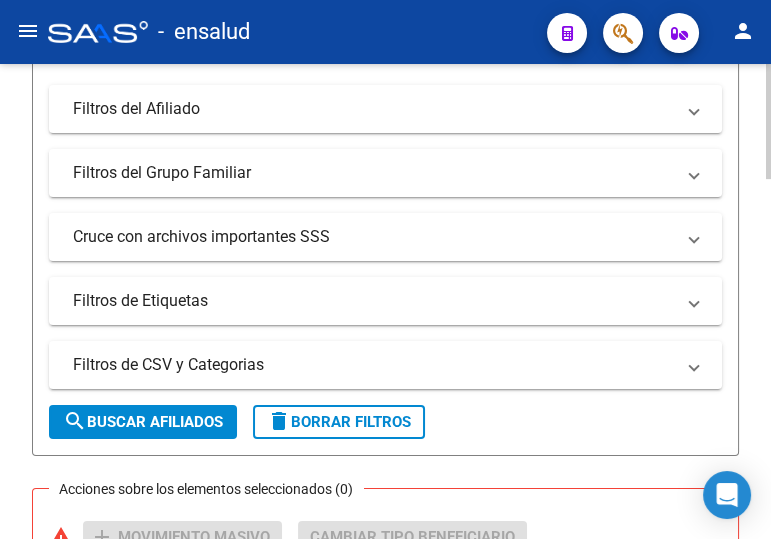 scroll, scrollTop: 636, scrollLeft: 0, axis: vertical 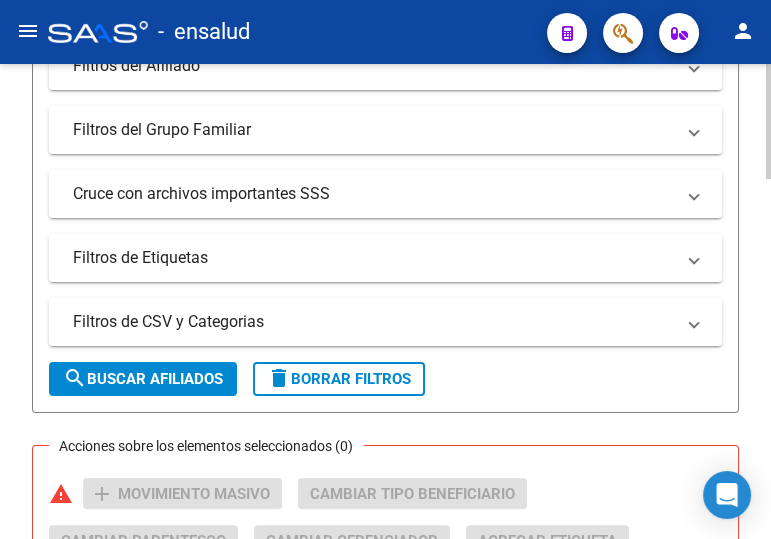 type on "[NUMBER]" 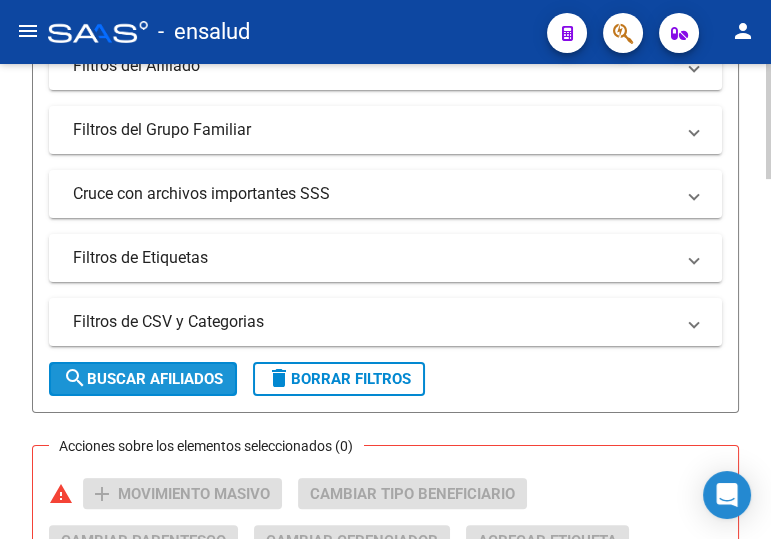 click on "search  Buscar Afiliados" 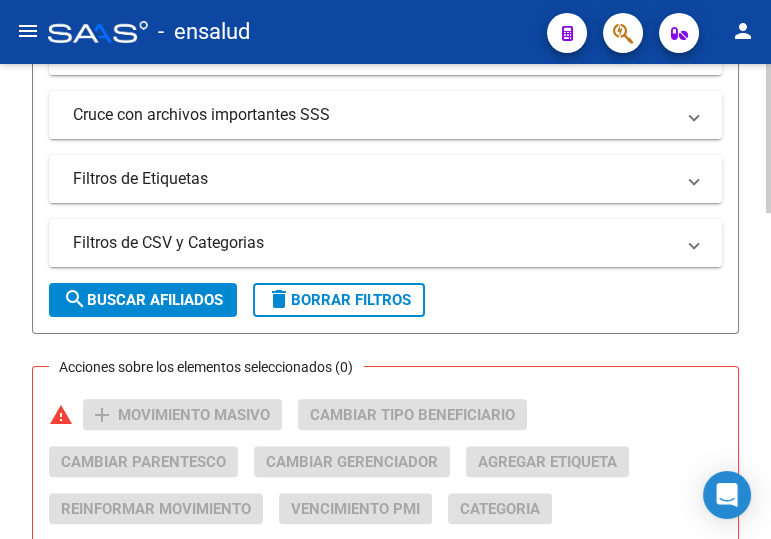 scroll, scrollTop: 909, scrollLeft: 0, axis: vertical 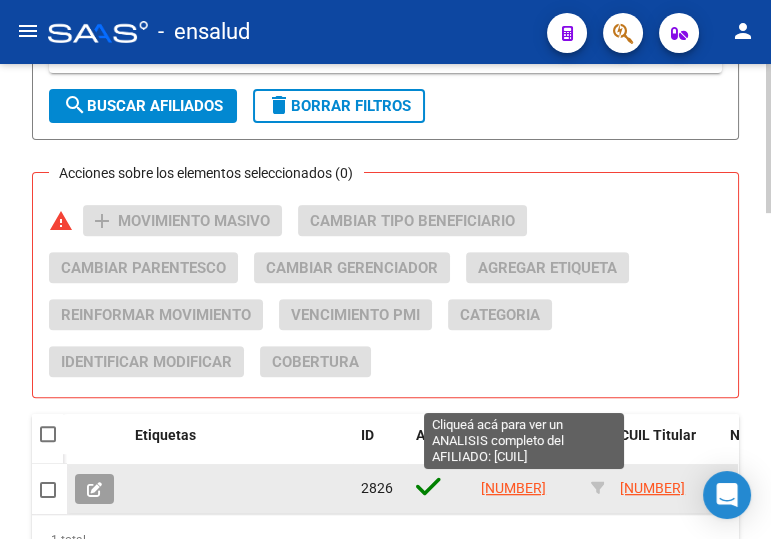 click on "[NUMBER]" 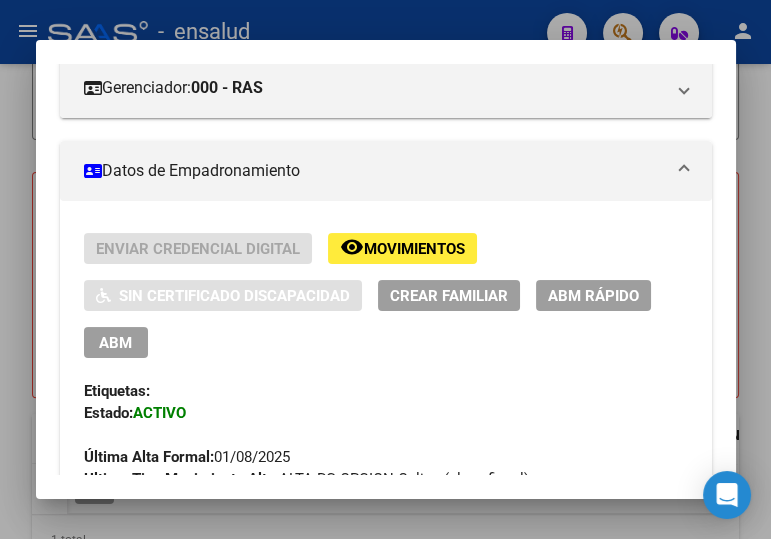 scroll, scrollTop: 363, scrollLeft: 0, axis: vertical 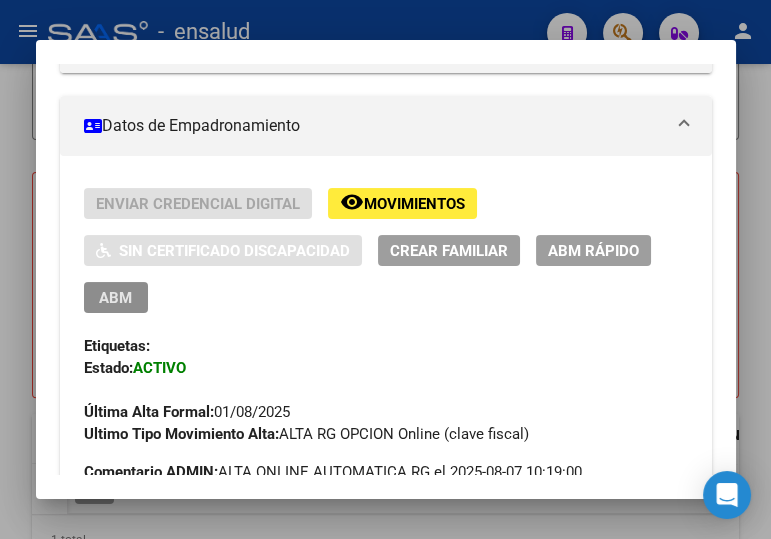 click on "ABM" at bounding box center (115, 298) 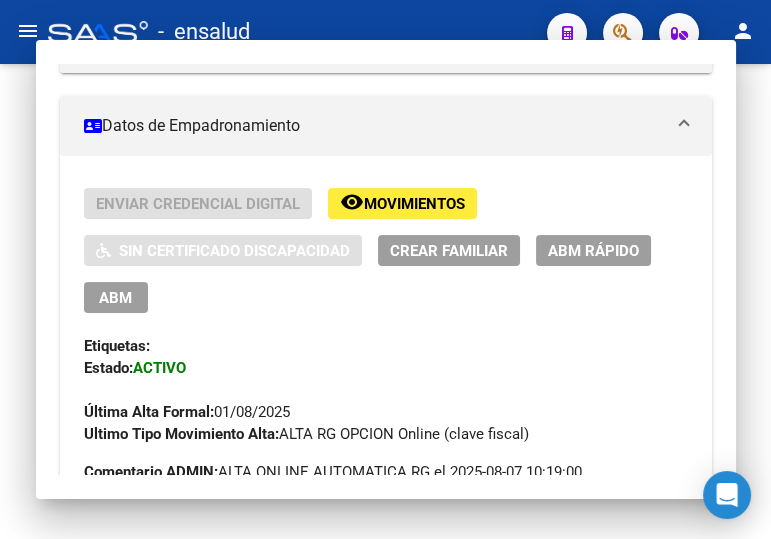 scroll, scrollTop: 0, scrollLeft: 0, axis: both 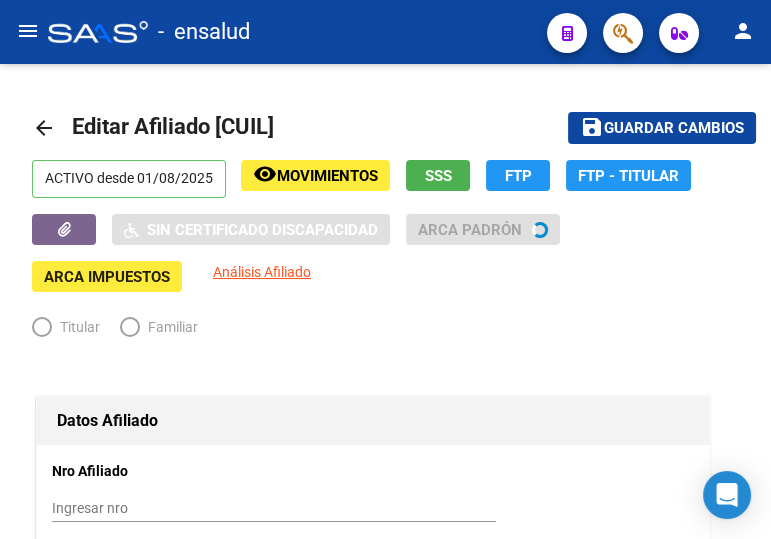 radio on "true" 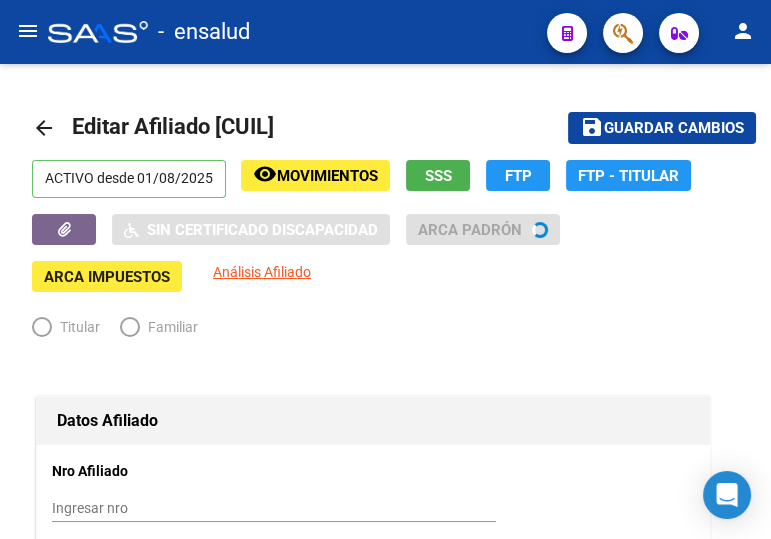 type on "30-99900131-5" 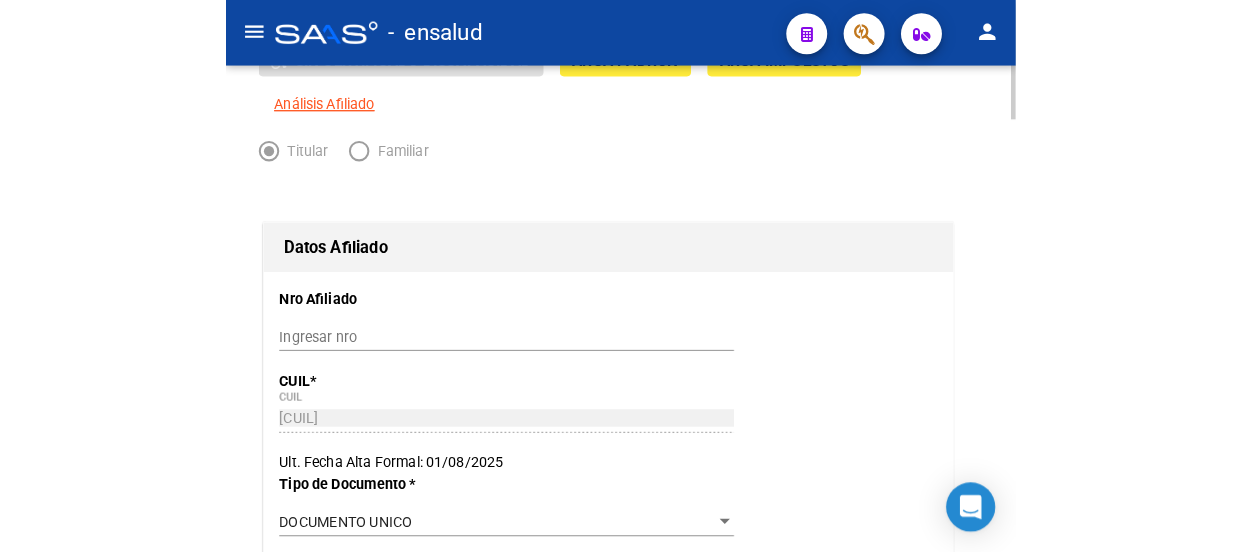 scroll, scrollTop: 181, scrollLeft: 0, axis: vertical 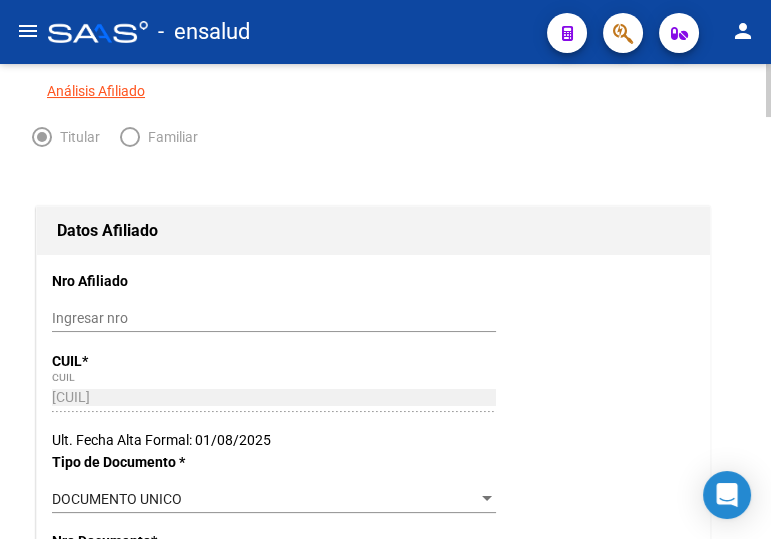 click on "Titular   Familiar" 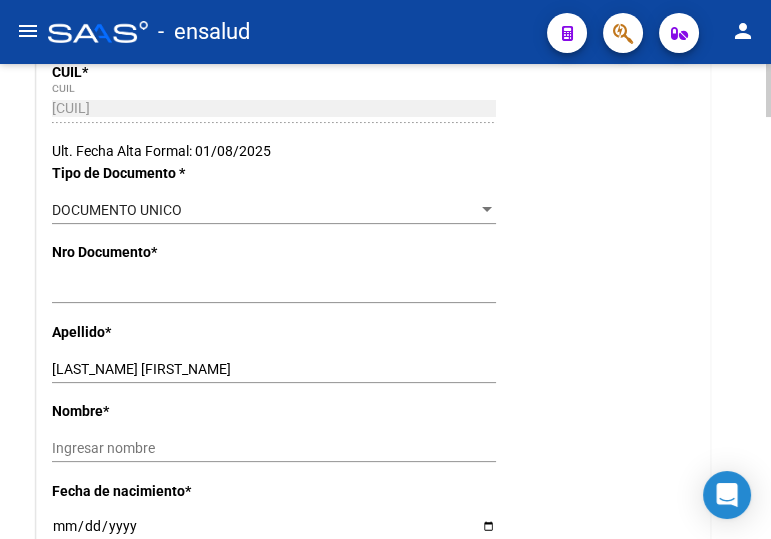scroll, scrollTop: 545, scrollLeft: 0, axis: vertical 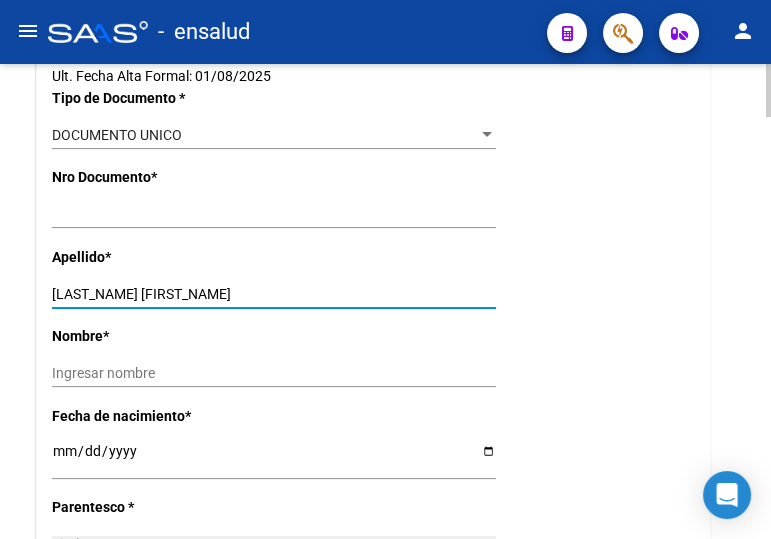 drag, startPoint x: 116, startPoint y: 287, endPoint x: 241, endPoint y: 287, distance: 125 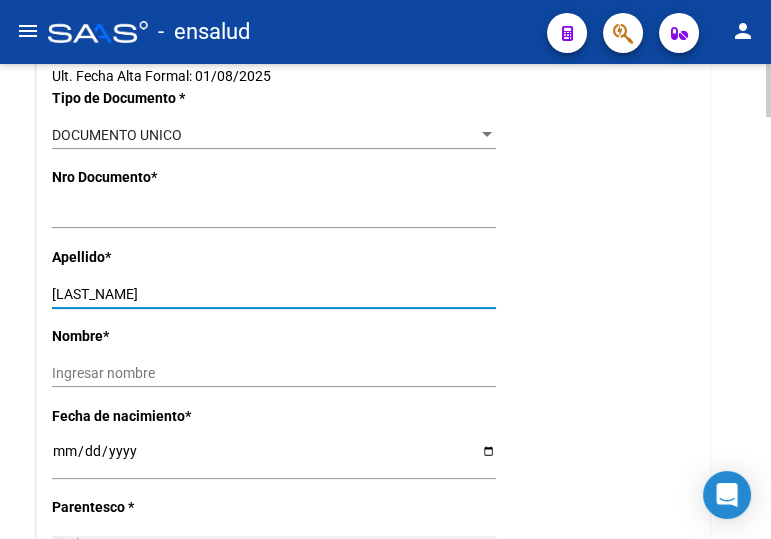 type on "[LAST_NAME]" 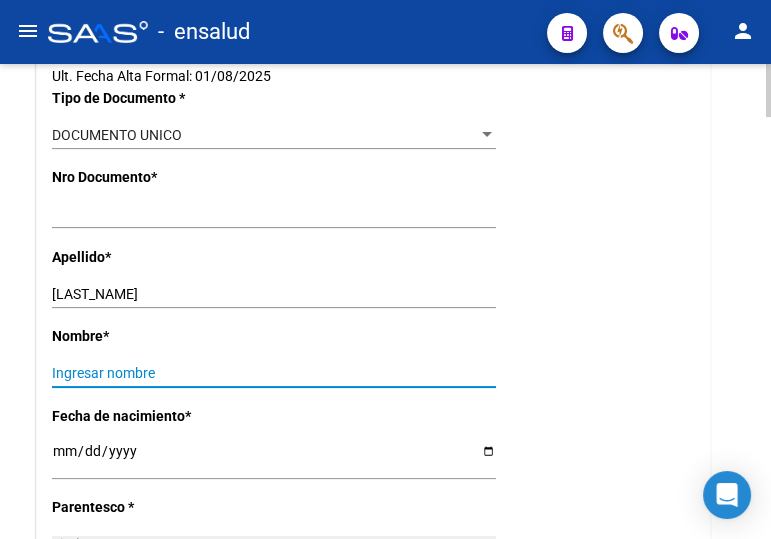 paste on "[FIRST_NAME] [LAST_NAME]" 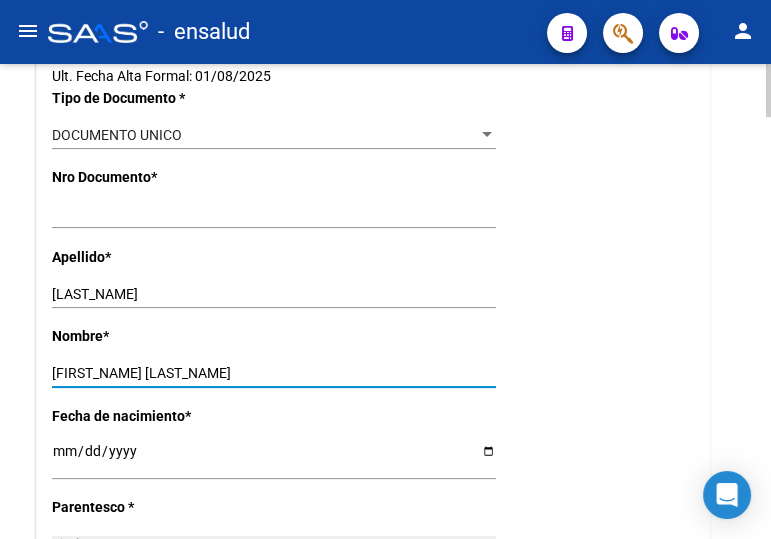 type on "[FIRST_NAME] [LAST_NAME]" 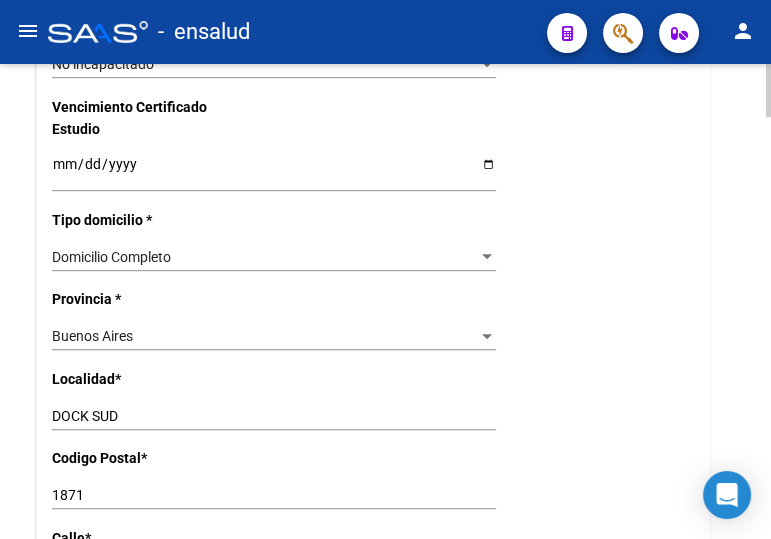 scroll, scrollTop: 1363, scrollLeft: 0, axis: vertical 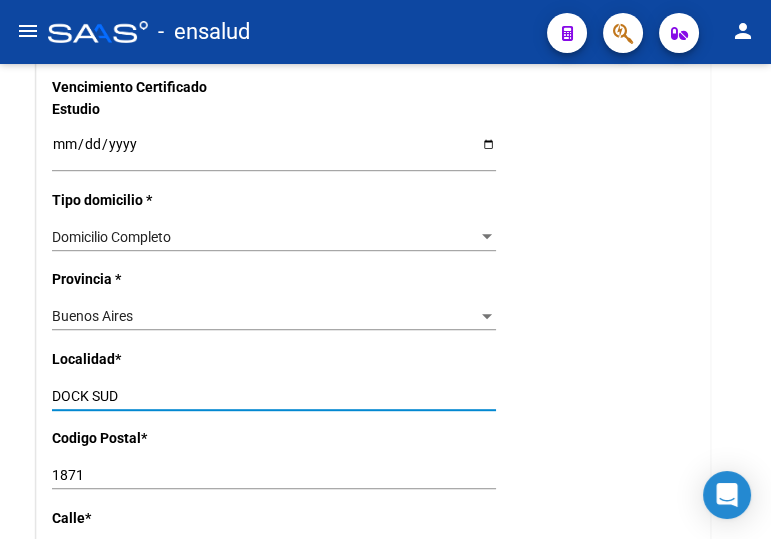 drag, startPoint x: 26, startPoint y: 391, endPoint x: -26, endPoint y: 390, distance: 52.009613 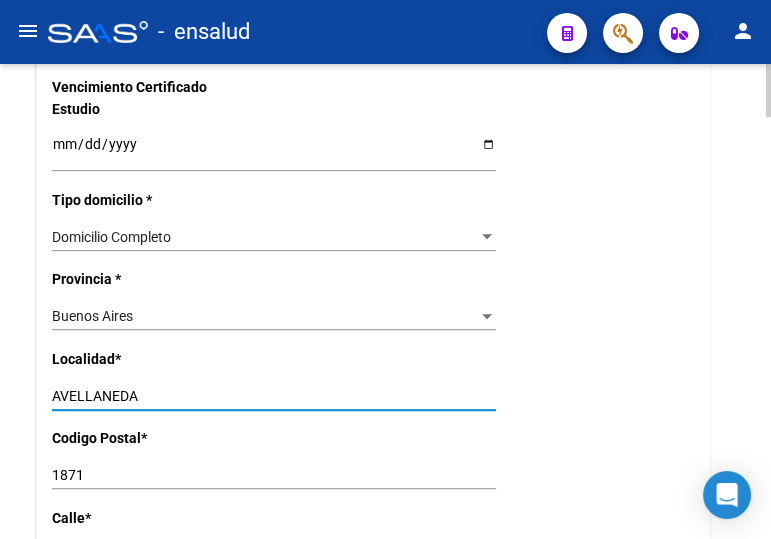 type on "AVELLANEDA" 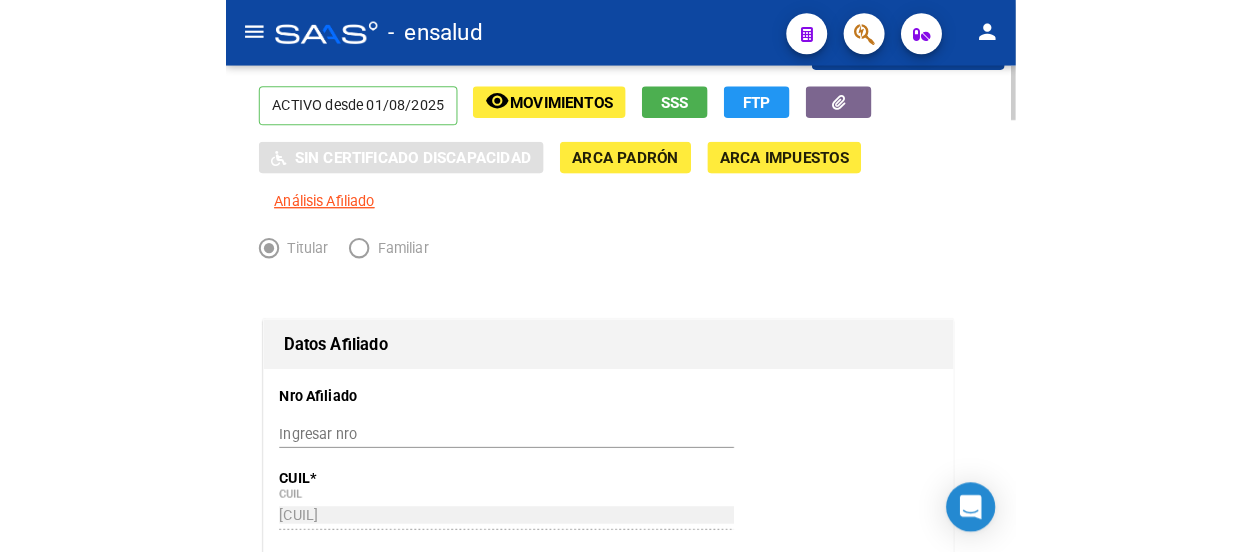scroll, scrollTop: 0, scrollLeft: 0, axis: both 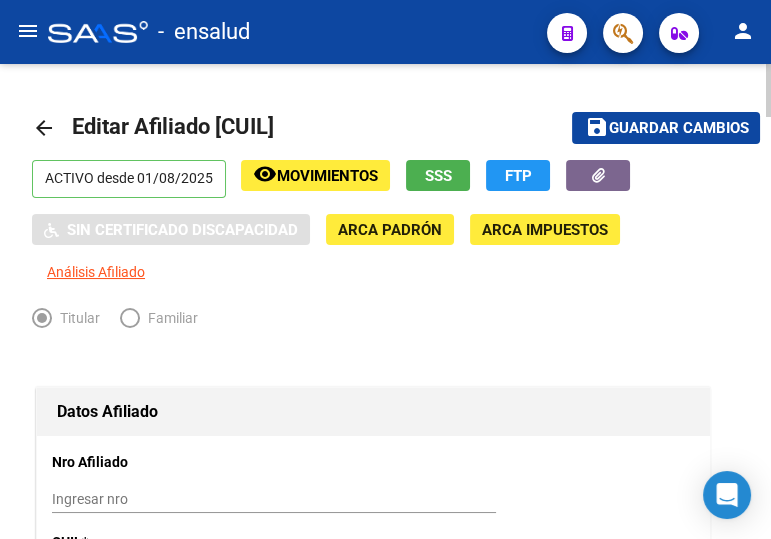 type on "1870" 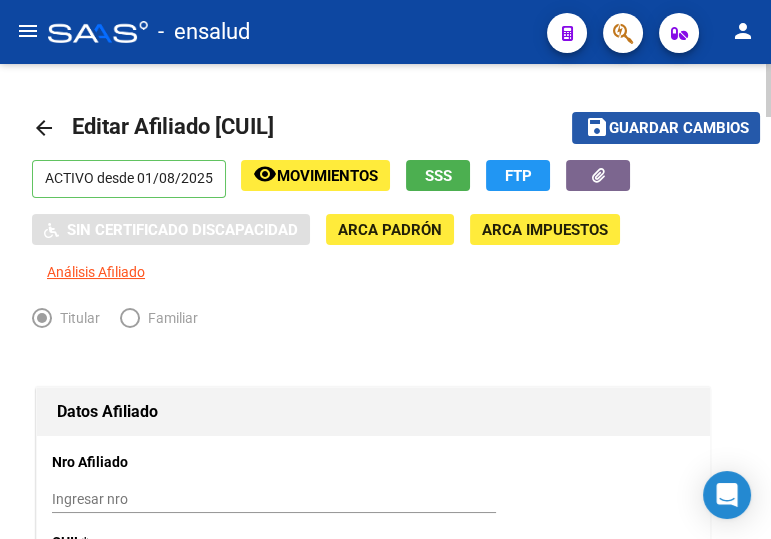 click on "Guardar cambios" 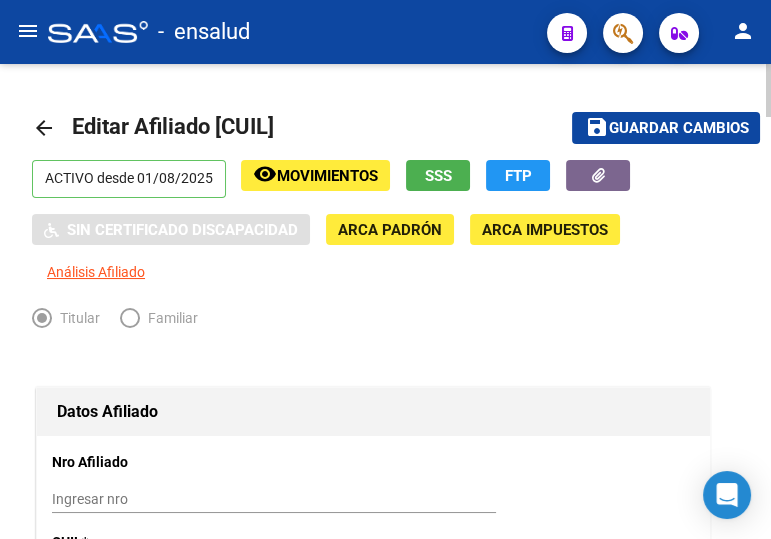 click on "Editar Afiliado [CUIL] ... Provincia * Buenos Aires Seleccionar provincia Localidad  *   [CITY] Ingresar el nombre  Codigo Postal  *" 